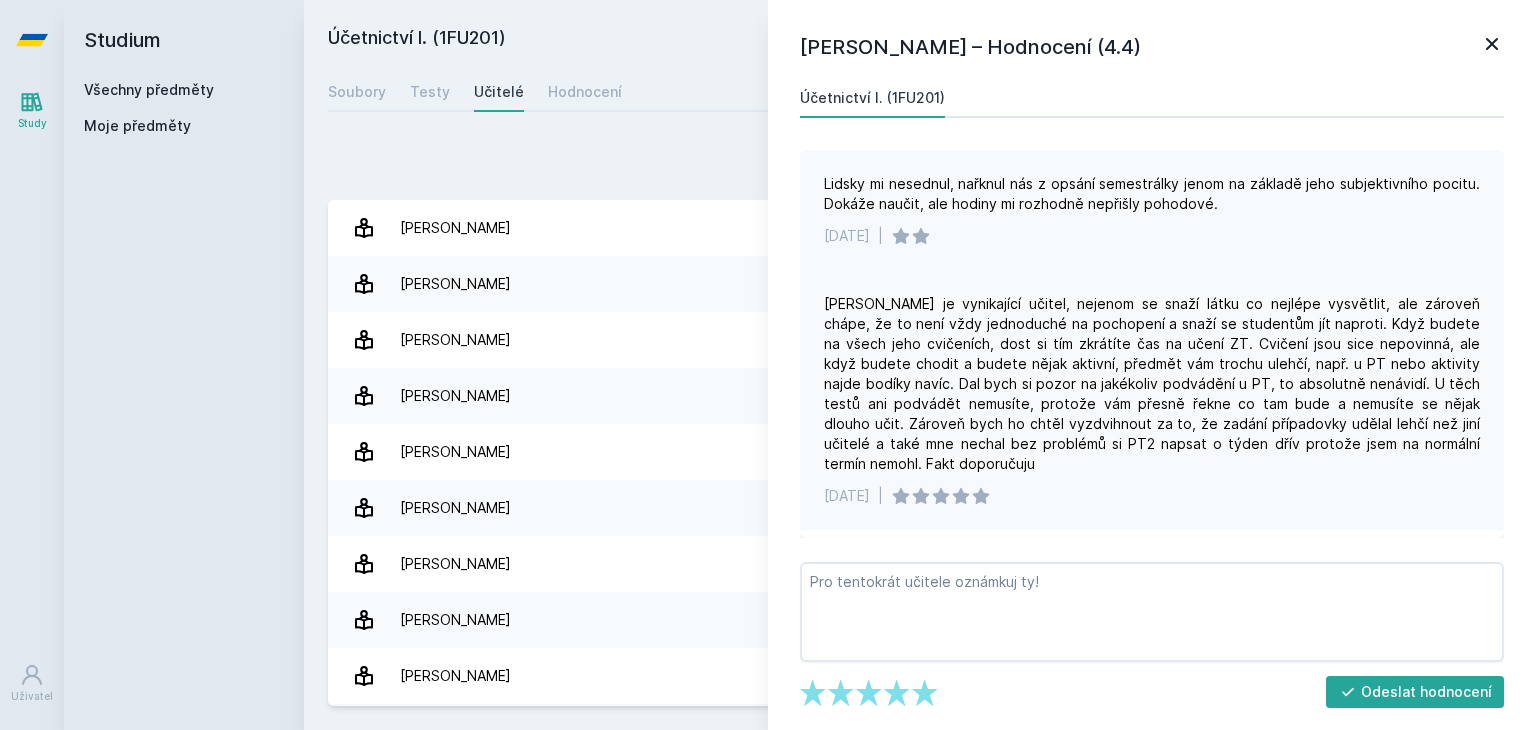 scroll, scrollTop: 0, scrollLeft: 0, axis: both 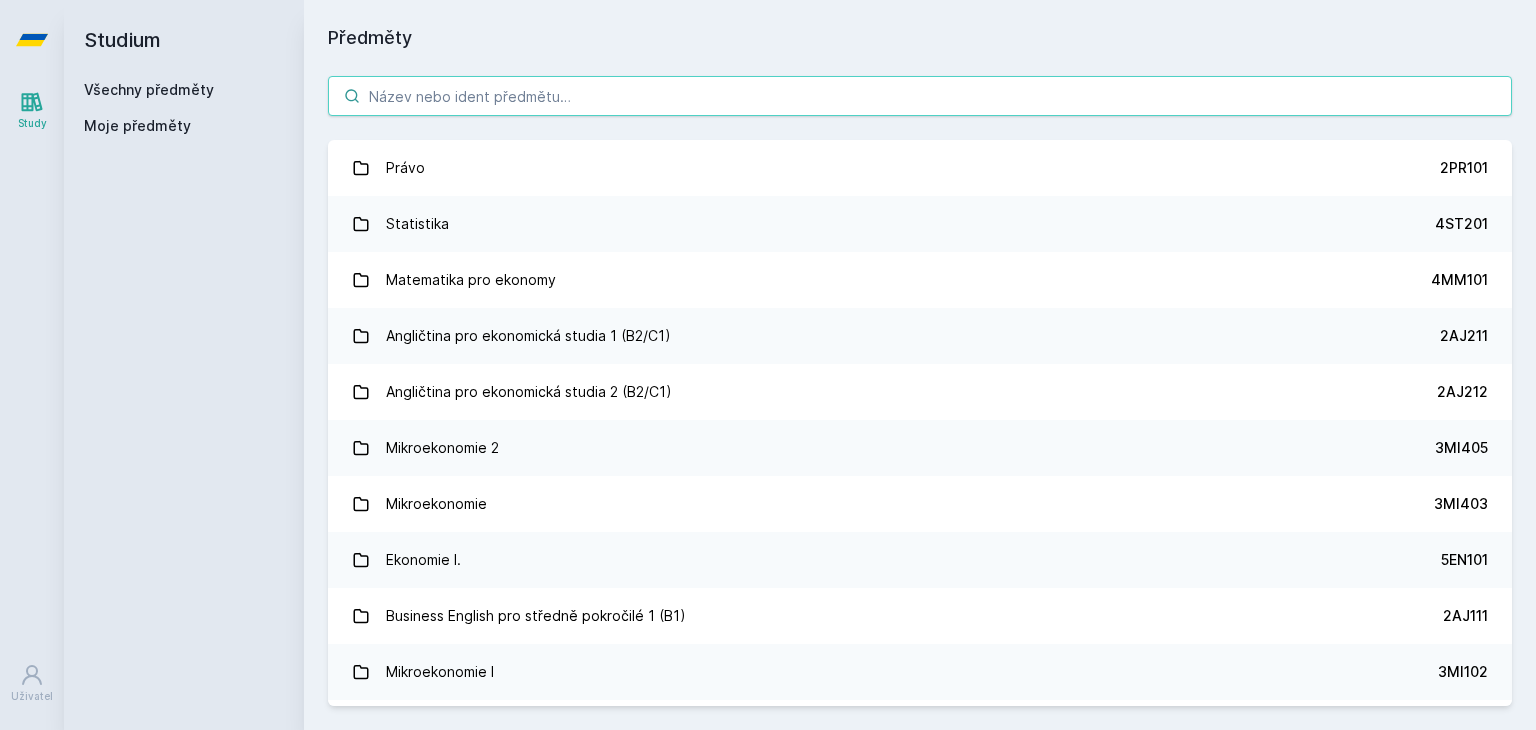 click at bounding box center (920, 96) 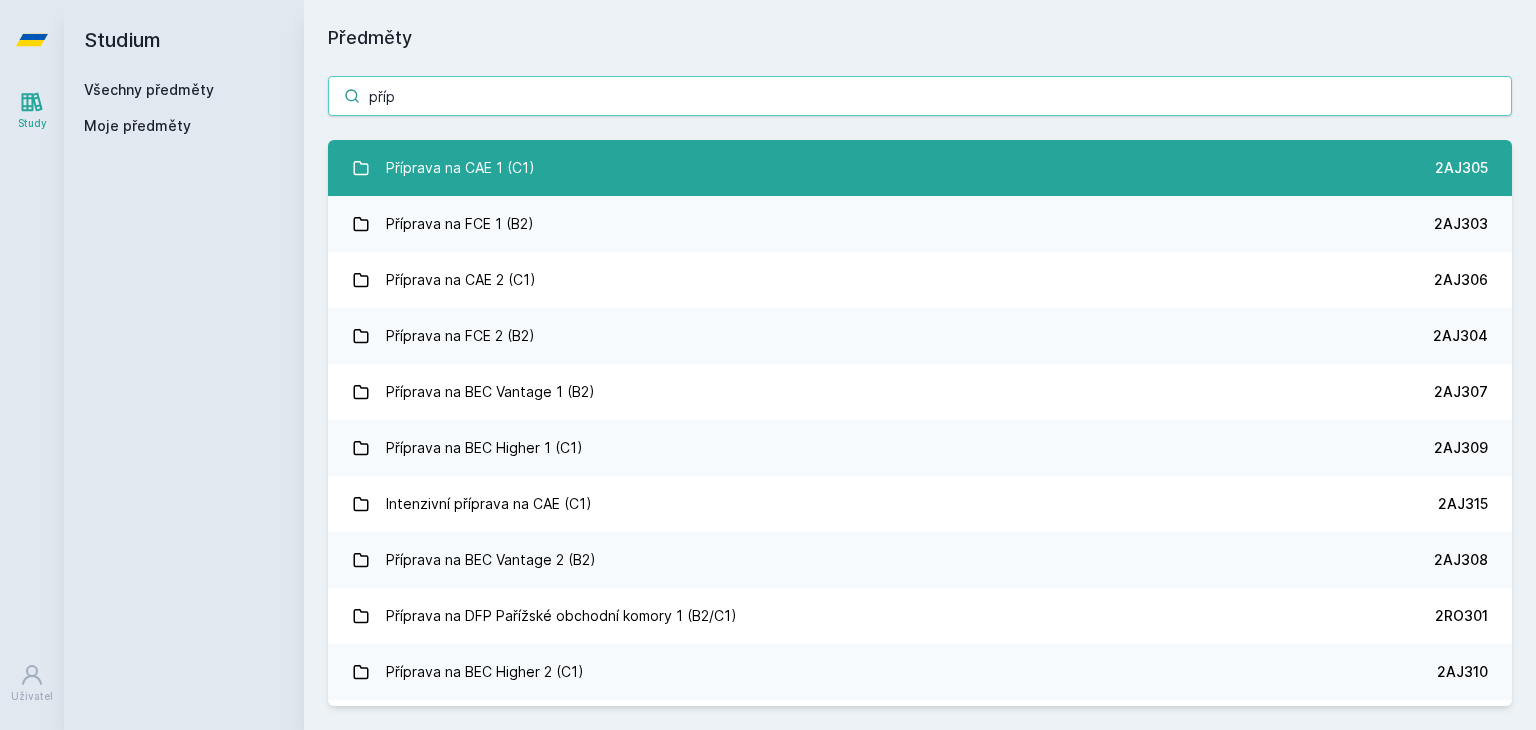 type on "příp" 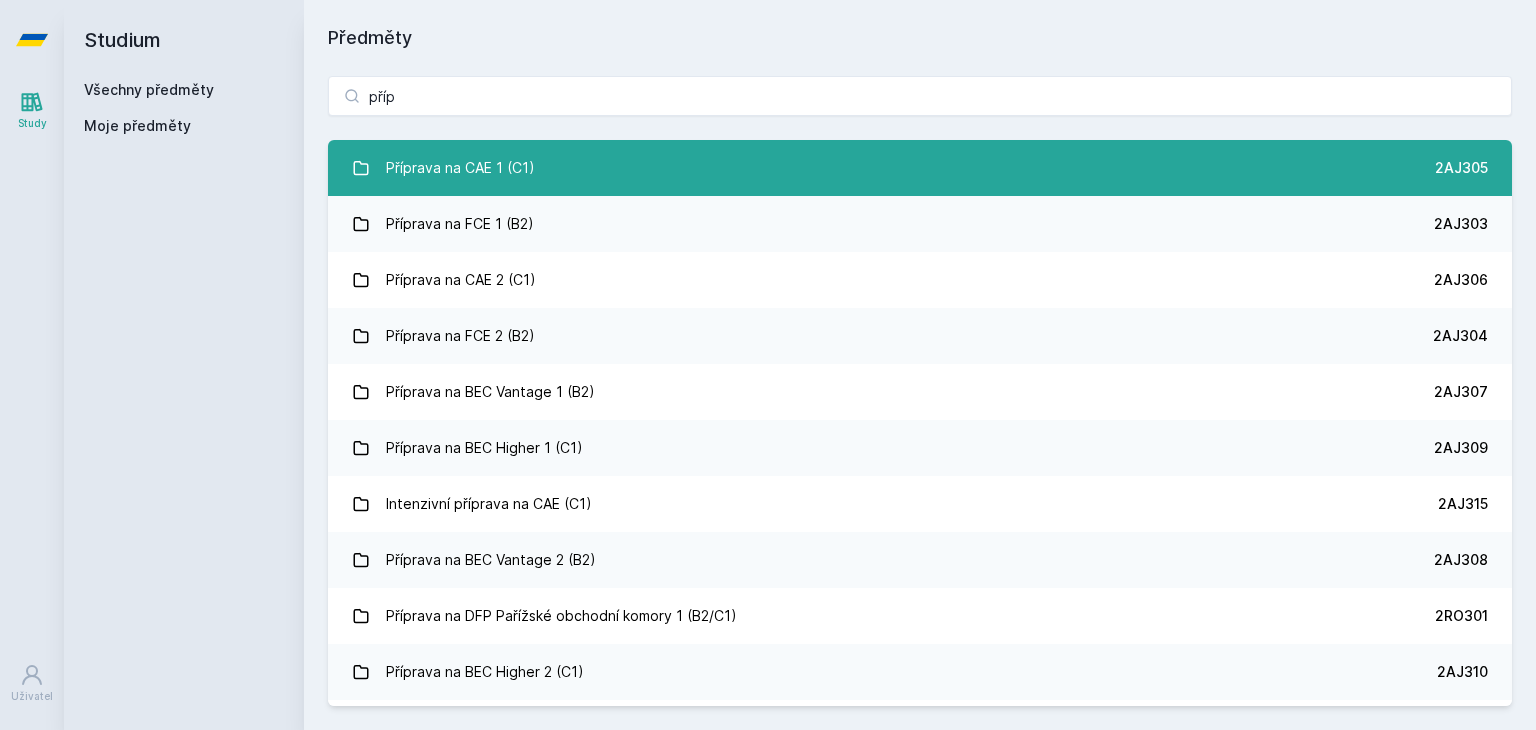 click on "Příprava na CAE 1 (C1)" at bounding box center (460, 168) 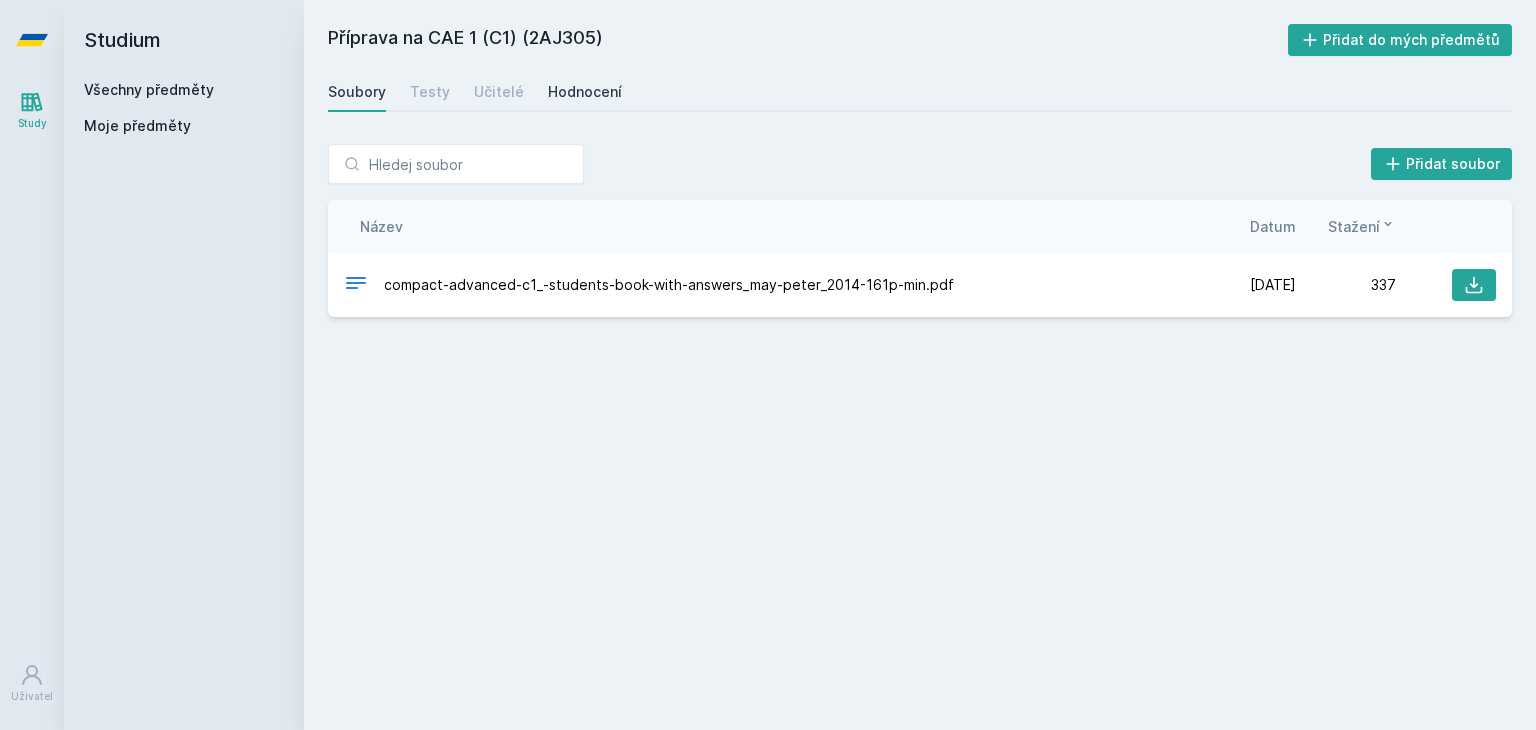 click on "Hodnocení" at bounding box center (585, 92) 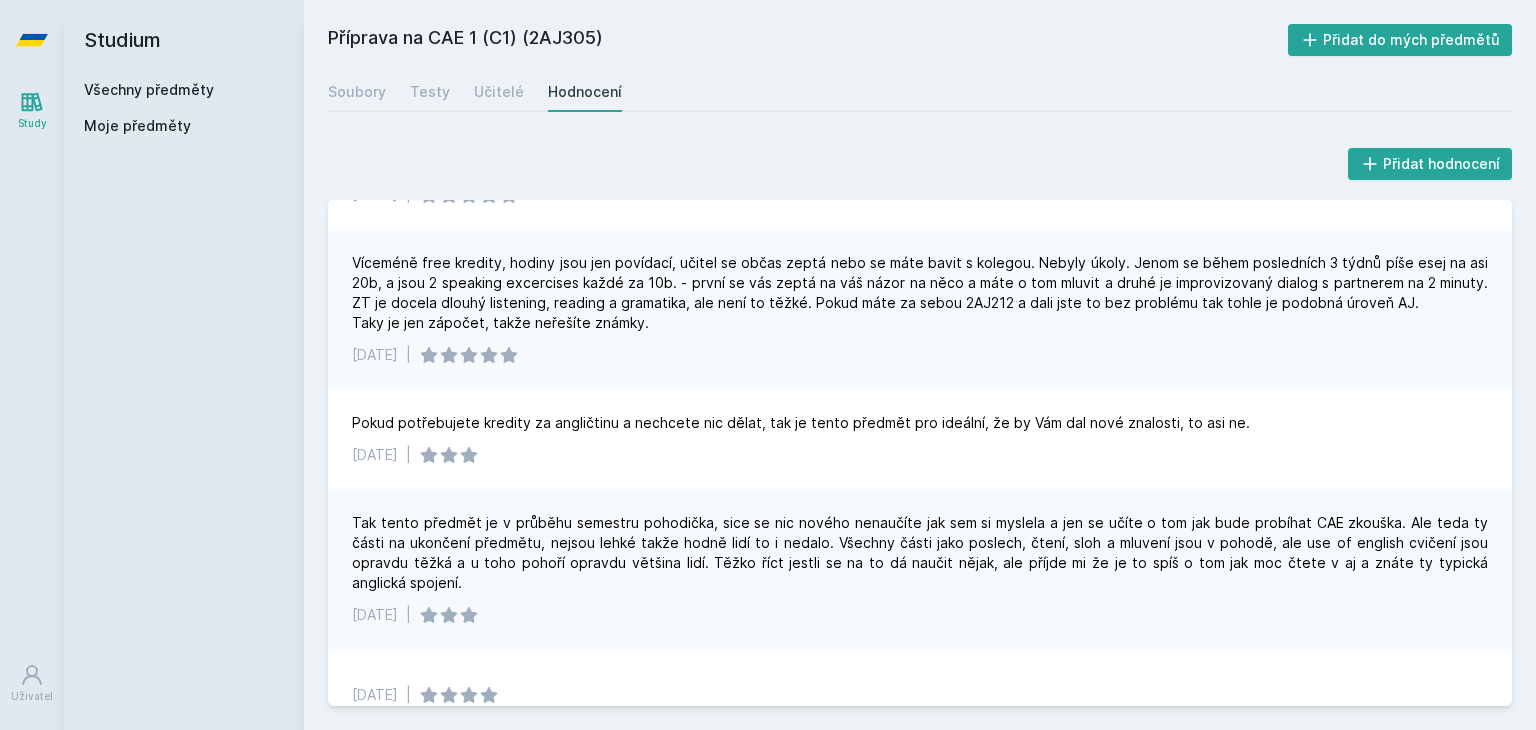 scroll, scrollTop: 153, scrollLeft: 0, axis: vertical 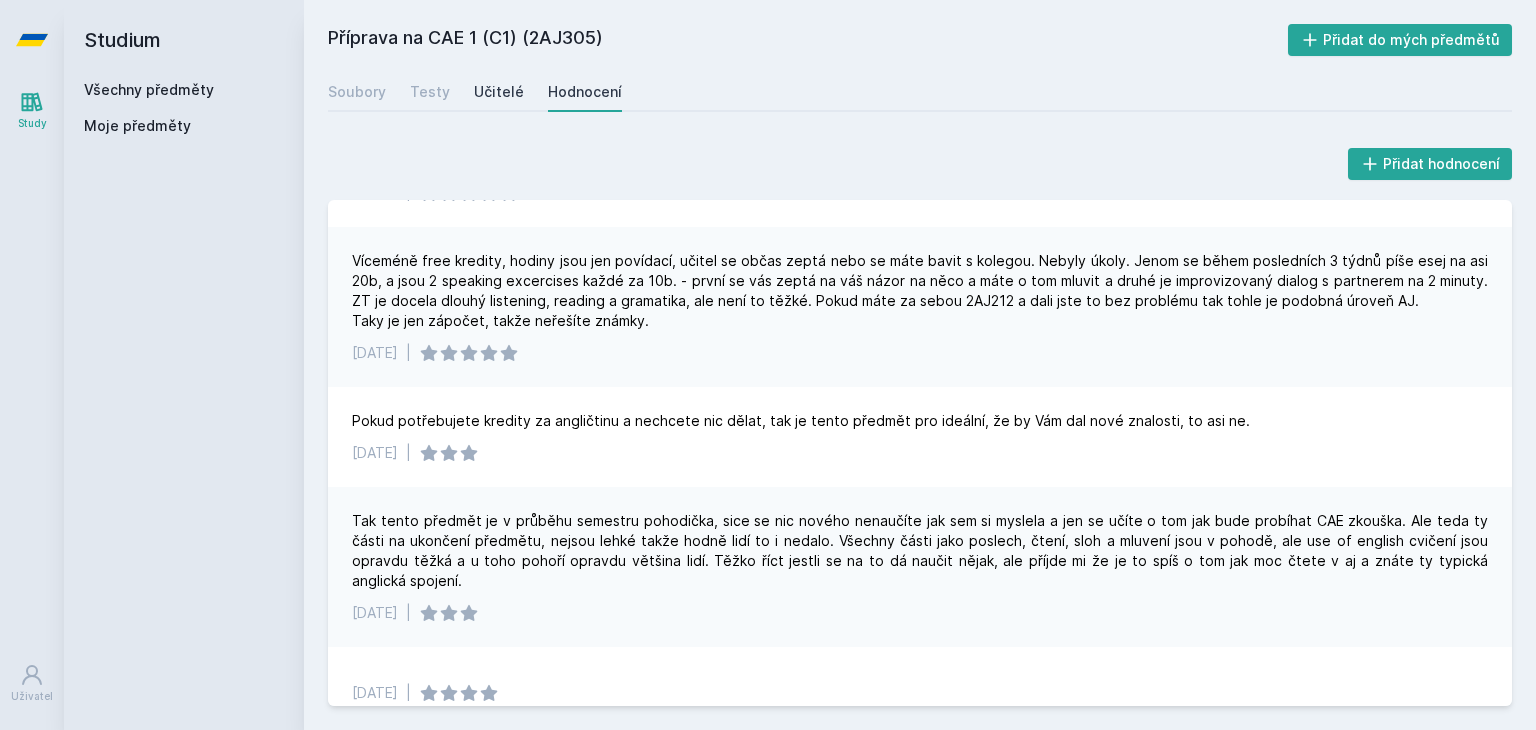 click on "Učitelé" at bounding box center [499, 92] 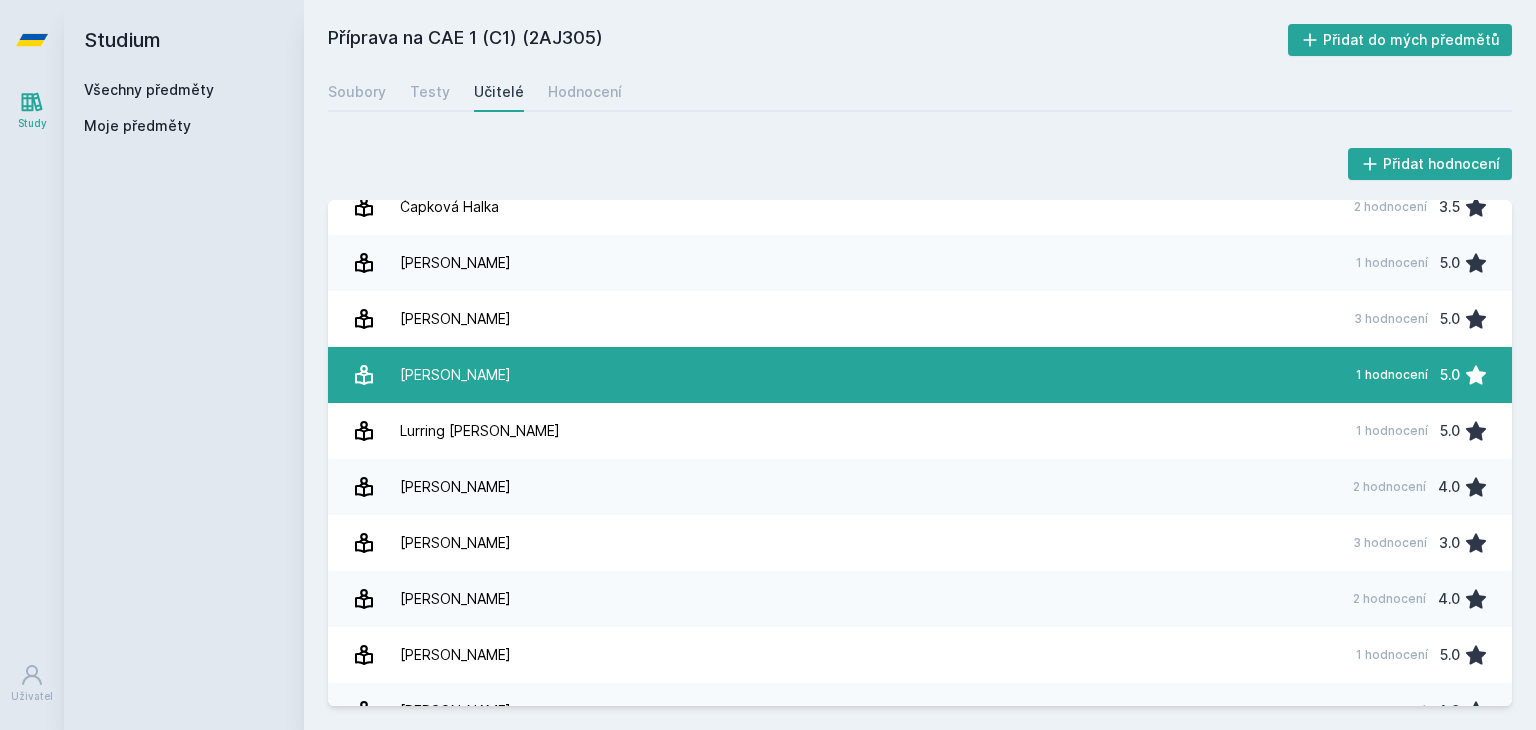 scroll, scrollTop: 0, scrollLeft: 0, axis: both 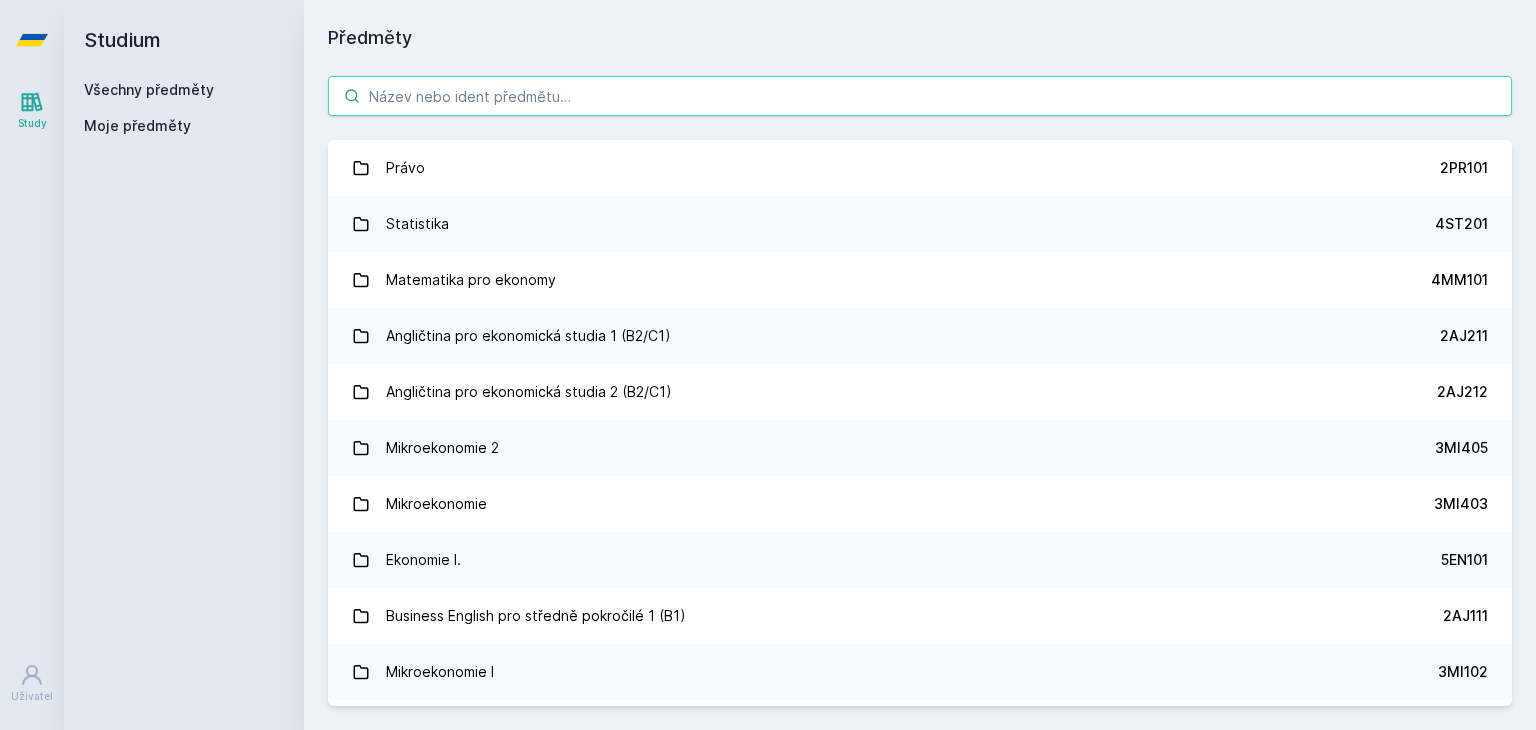 click at bounding box center [920, 96] 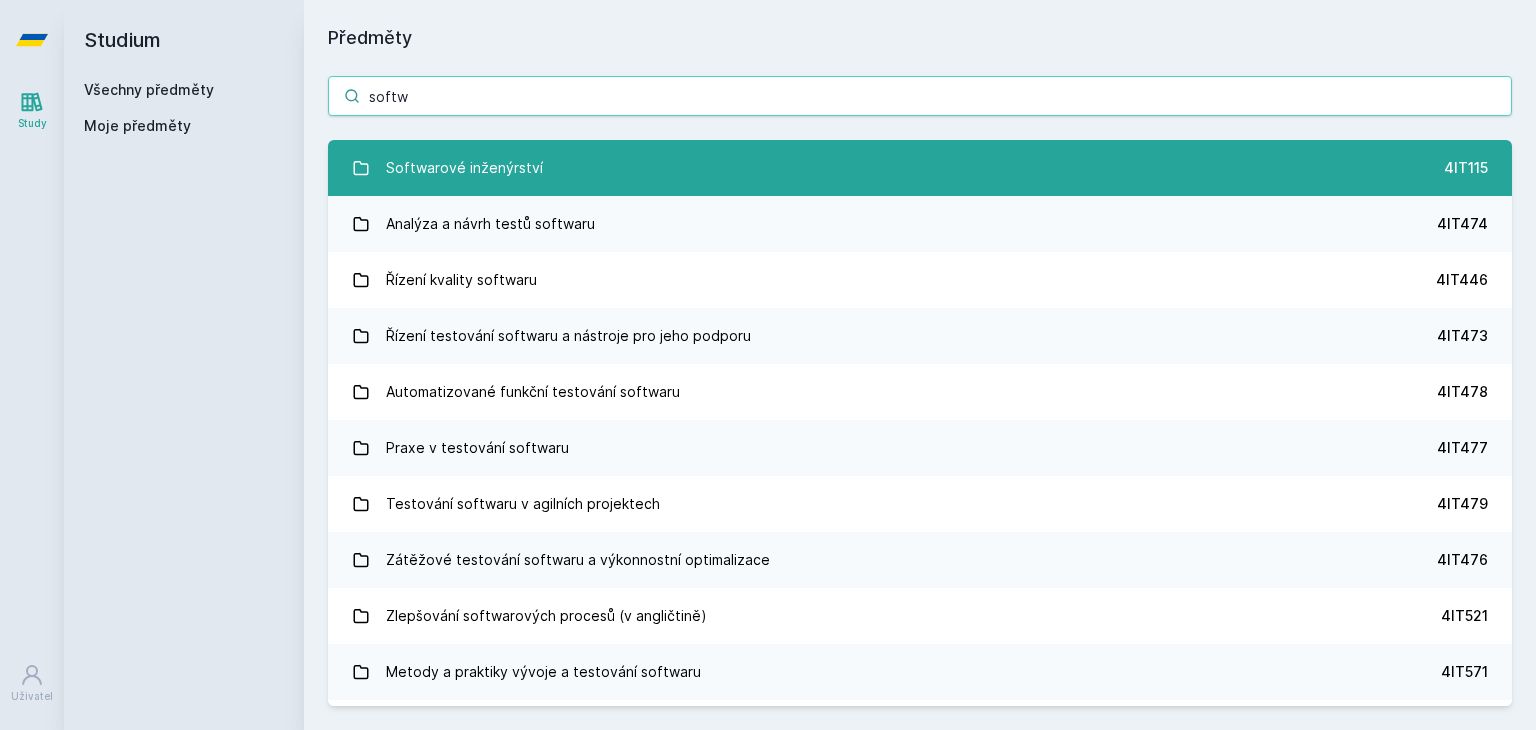 type on "softw" 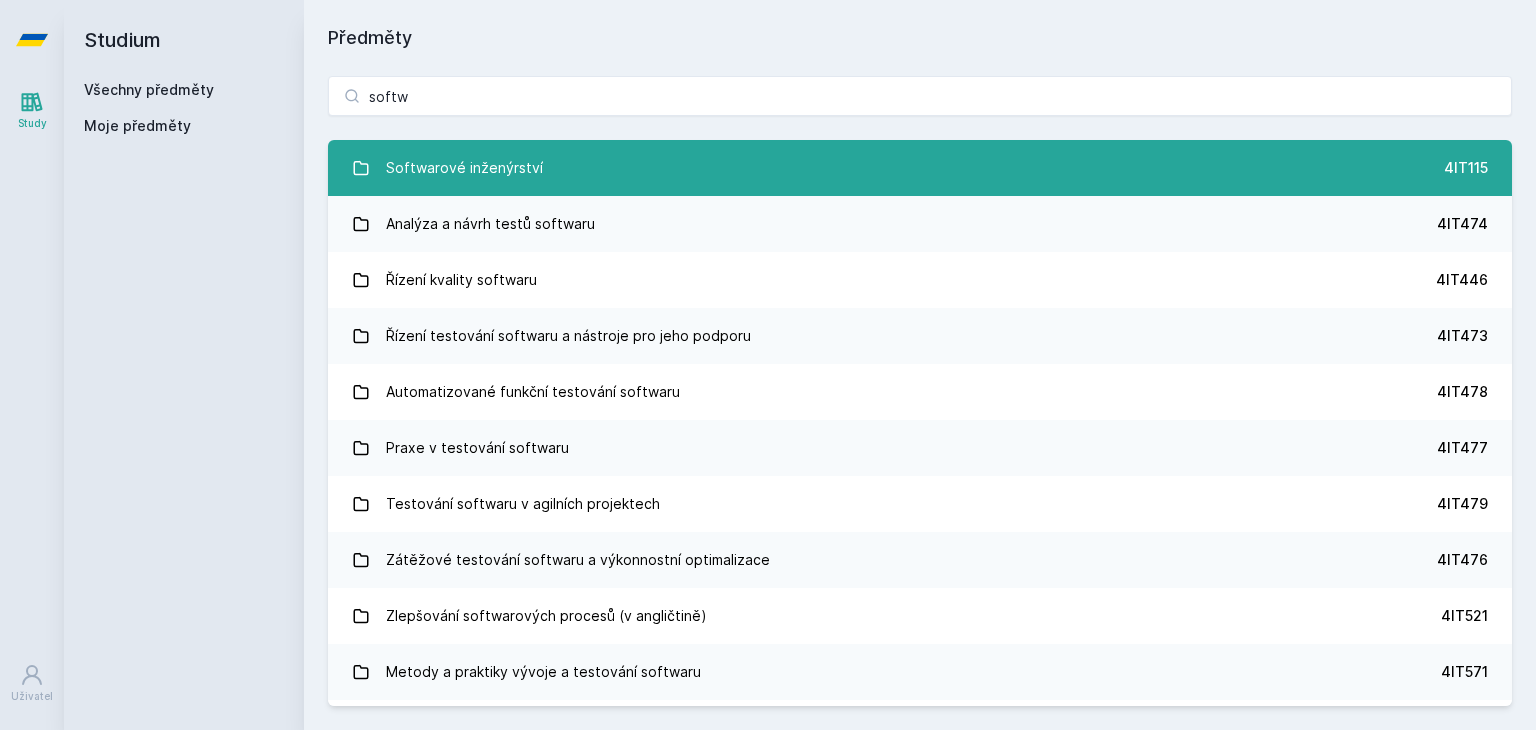 click on "Softwarové inženýrství" at bounding box center (464, 168) 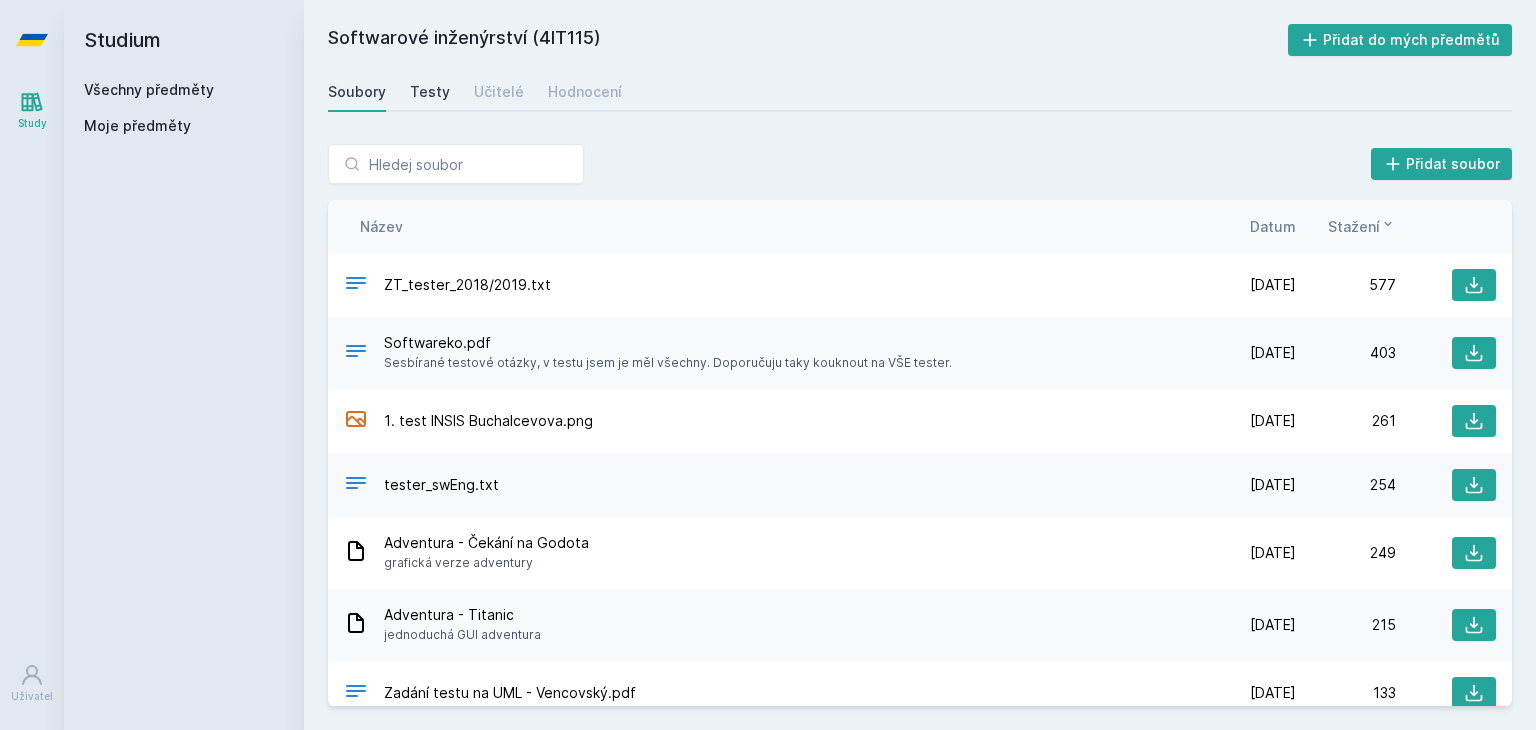 click on "Testy" at bounding box center (430, 92) 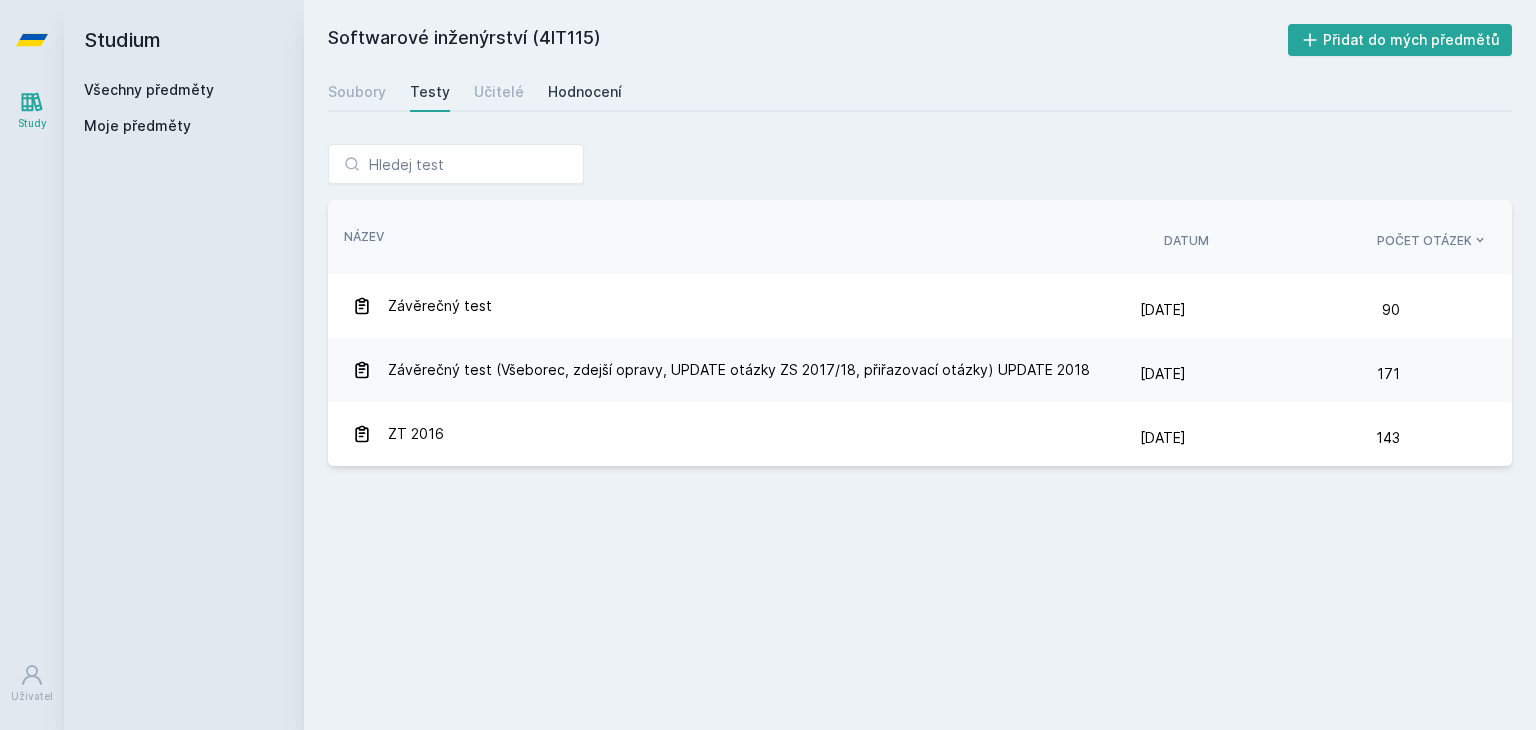 click on "Hodnocení" at bounding box center [585, 92] 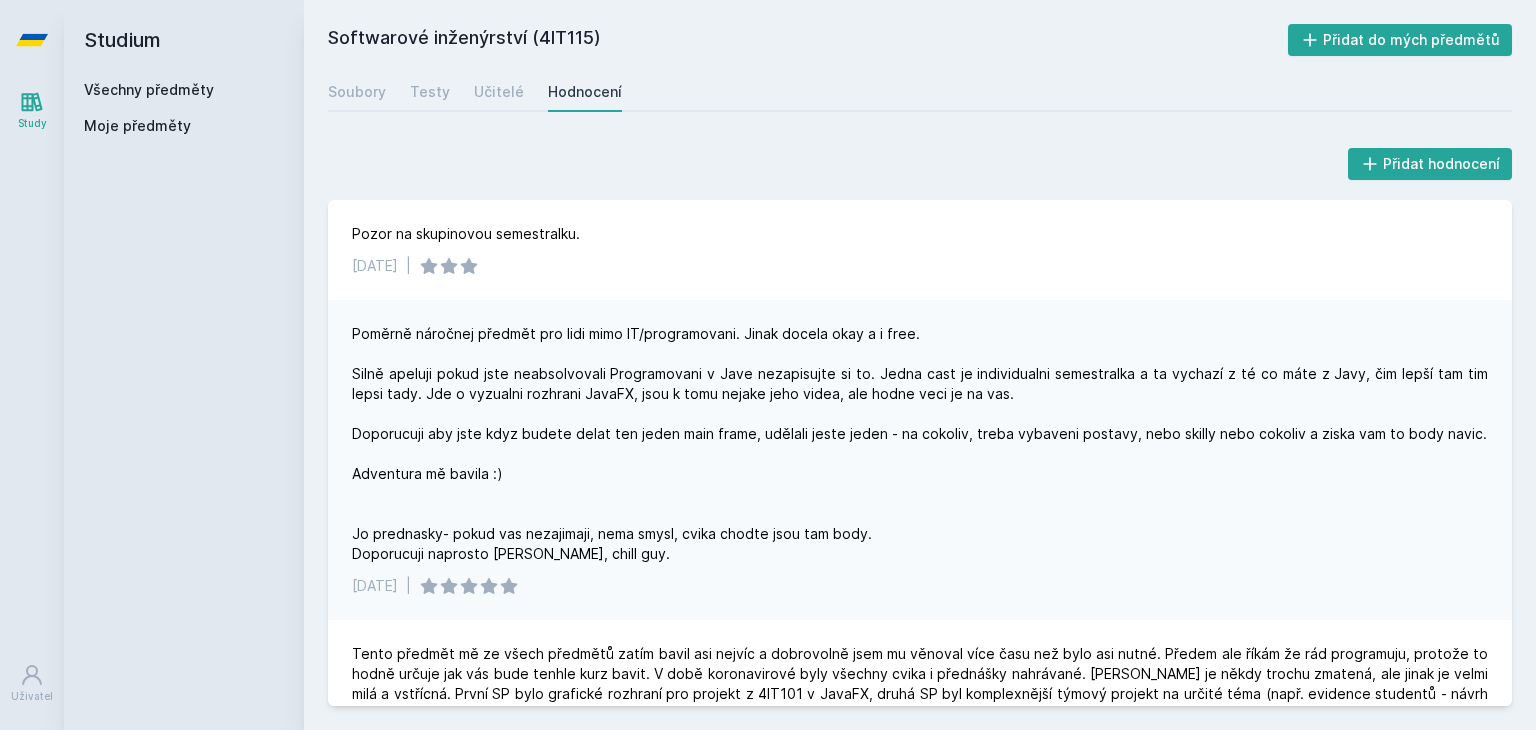 click on "Poměrně náročnej předmět pro lidi mimo IT/programovani. Jinak docela okay a i free.
Silně apeluji pokud jste neabsolvovali Programovani v Jave nezapisujte si to. Jedna cast je individualni semestralka a ta vychazí z té co máte z Javy, čim lepší tam tim lepsi tady. Jde o vyzualni rozhrani JavaFX, jsou k tomu nejake jeho videa, ale hodne veci je na vas.
Doporucuji aby jste kdyz budete delat ten jeden main frame, udělali jeste jeden - na cokoliv, treba vybaveni postavy, nebo skilly nebo cokoliv a ziska vam to body navic.
Adventura mě bavila :)
Jo prednasky- pokud vas nezajimaji, nema smysl, cvika chodte jsou tam body.
Doporucuji naprosto [PERSON_NAME], chill guy." at bounding box center [920, 444] 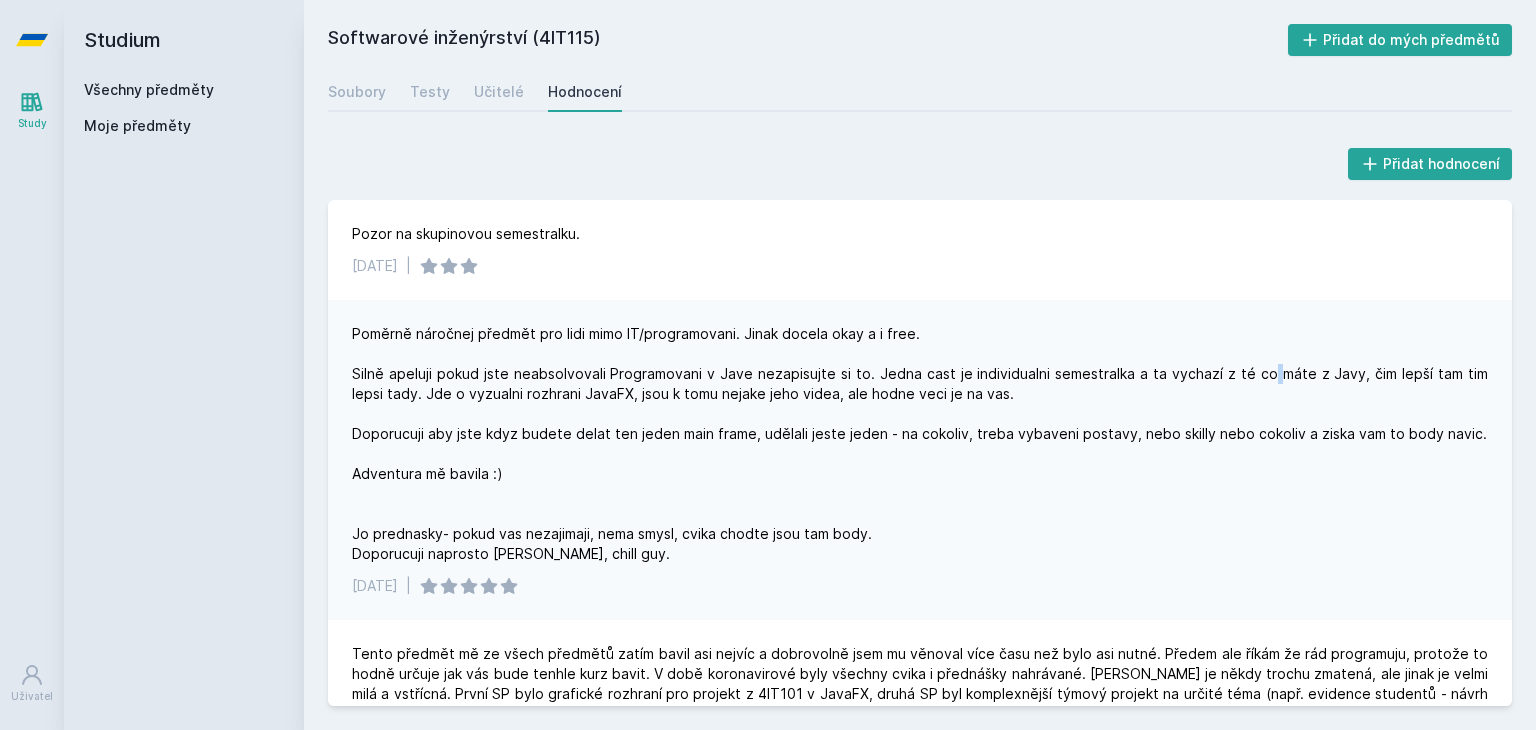 click on "Poměrně náročnej předmět pro lidi mimo IT/programovani. Jinak docela okay a i free.
Silně apeluji pokud jste neabsolvovali Programovani v Jave nezapisujte si to. Jedna cast je individualni semestralka a ta vychazí z té co máte z Javy, čim lepší tam tim lepsi tady. Jde o vyzualni rozhrani JavaFX, jsou k tomu nejake jeho videa, ale hodne veci je na vas.
Doporucuji aby jste kdyz budete delat ten jeden main frame, udělali jeste jeden - na cokoliv, treba vybaveni postavy, nebo skilly nebo cokoliv a ziska vam to body navic.
Adventura mě bavila :)
Jo prednasky- pokud vas nezajimaji, nema smysl, cvika chodte jsou tam body.
Doporucuji naprosto [PERSON_NAME], chill guy." at bounding box center (920, 444) 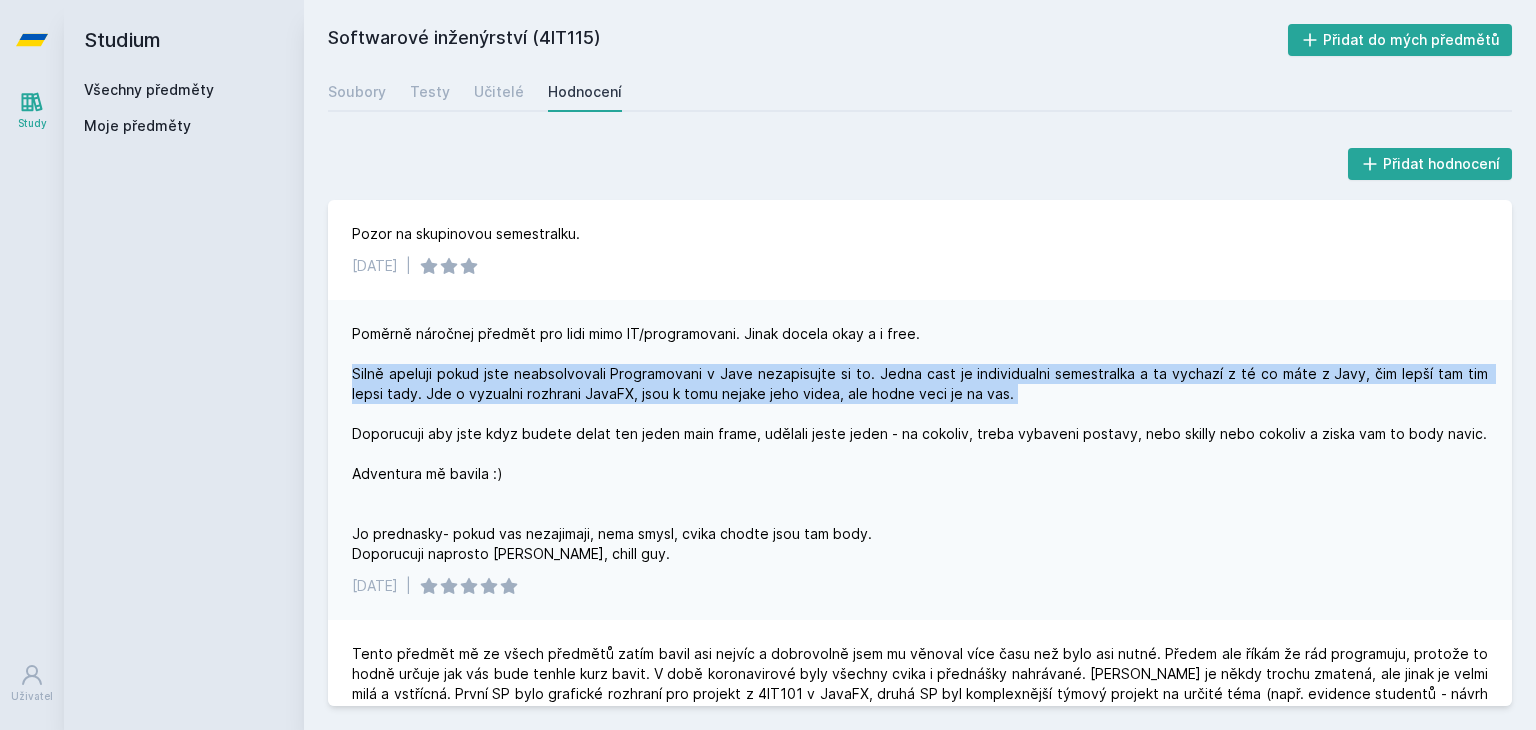click on "Poměrně náročnej předmět pro lidi mimo IT/programovani. Jinak docela okay a i free.
Silně apeluji pokud jste neabsolvovali Programovani v Jave nezapisujte si to. Jedna cast je individualni semestralka a ta vychazí z té co máte z Javy, čim lepší tam tim lepsi tady. Jde o vyzualni rozhrani JavaFX, jsou k tomu nejake jeho videa, ale hodne veci je na vas.
Doporucuji aby jste kdyz budete delat ten jeden main frame, udělali jeste jeden - na cokoliv, treba vybaveni postavy, nebo skilly nebo cokoliv a ziska vam to body navic.
Adventura mě bavila :)
Jo prednasky- pokud vas nezajimaji, nema smysl, cvika chodte jsou tam body.
Doporucuji naprosto [PERSON_NAME], chill guy." at bounding box center (920, 444) 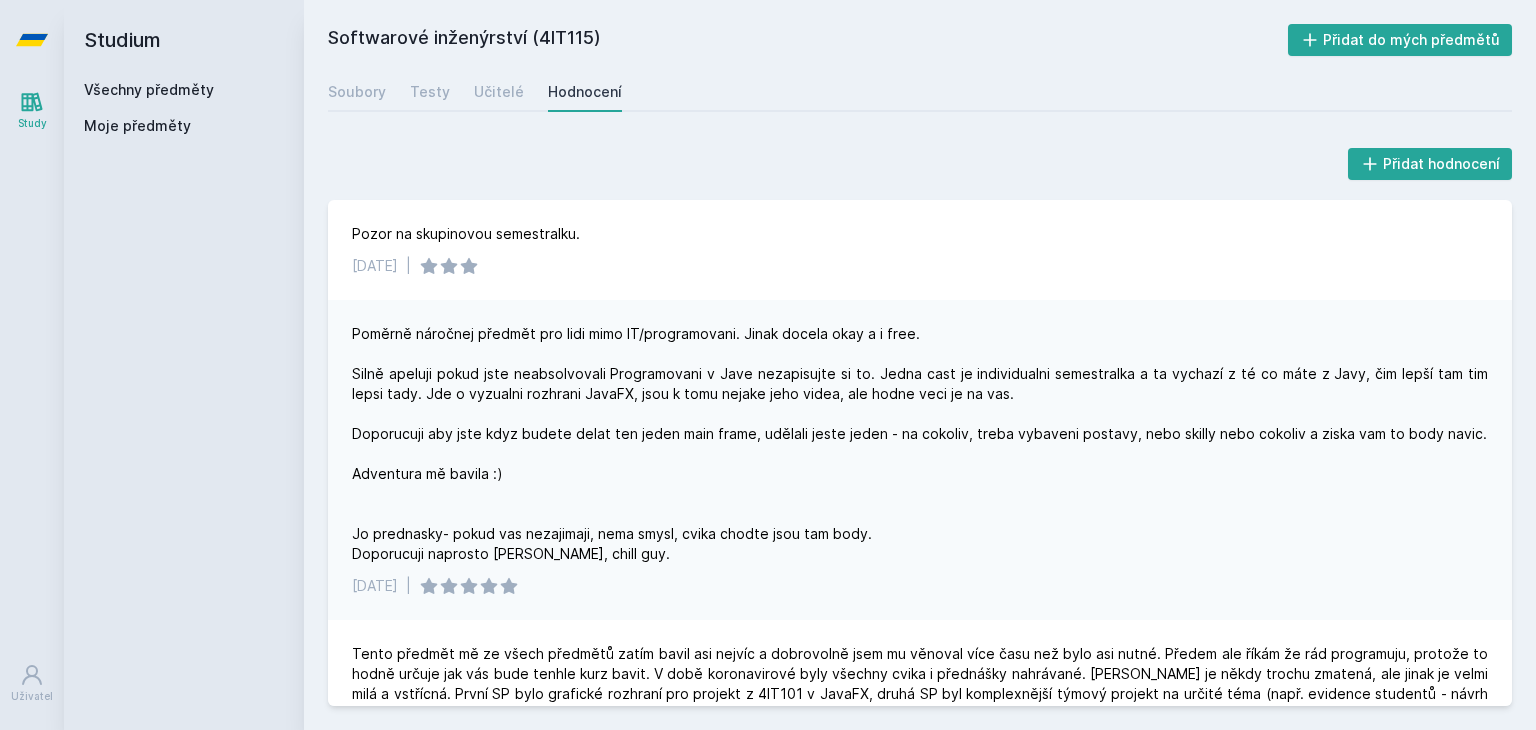 click on "Poměrně náročnej předmět pro lidi mimo IT/programovani. Jinak docela okay a i free.
Silně apeluji pokud jste neabsolvovali Programovani v Jave nezapisujte si to. Jedna cast je individualni semestralka a ta vychazí z té co máte z Javy, čim lepší tam tim lepsi tady. Jde o vyzualni rozhrani JavaFX, jsou k tomu nejake jeho videa, ale hodne veci je na vas.
Doporucuji aby jste kdyz budete delat ten jeden main frame, udělali jeste jeden - na cokoliv, treba vybaveni postavy, nebo skilly nebo cokoliv a ziska vam to body navic.
Adventura mě bavila :)
Jo prednasky- pokud vas nezajimaji, nema smysl, cvika chodte jsou tam body.
Doporucuji naprosto [PERSON_NAME], chill guy." at bounding box center (920, 444) 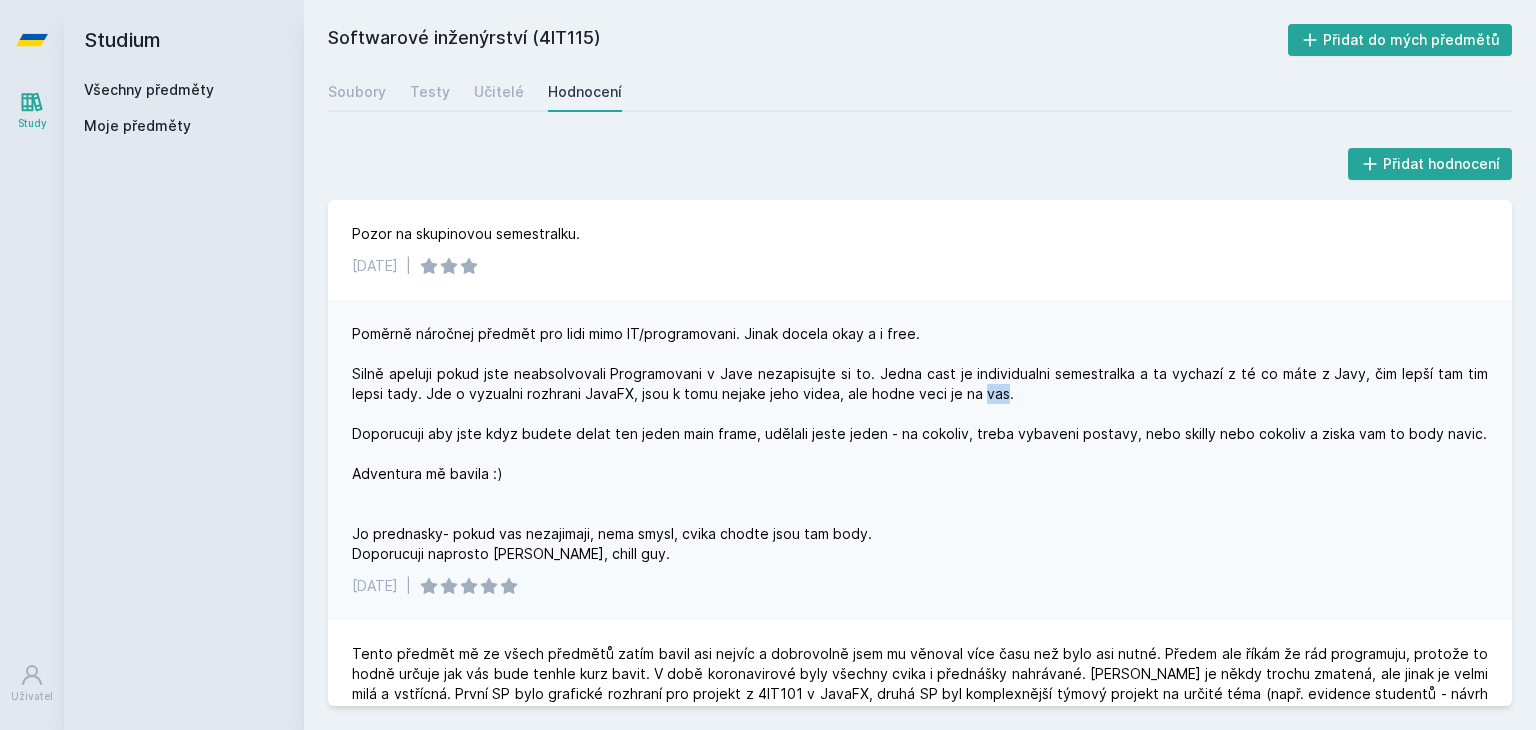 click on "Poměrně náročnej předmět pro lidi mimo IT/programovani. Jinak docela okay a i free.
Silně apeluji pokud jste neabsolvovali Programovani v Jave nezapisujte si to. Jedna cast je individualni semestralka a ta vychazí z té co máte z Javy, čim lepší tam tim lepsi tady. Jde o vyzualni rozhrani JavaFX, jsou k tomu nejake jeho videa, ale hodne veci je na vas.
Doporucuji aby jste kdyz budete delat ten jeden main frame, udělali jeste jeden - na cokoliv, treba vybaveni postavy, nebo skilly nebo cokoliv a ziska vam to body navic.
Adventura mě bavila :)
Jo prednasky- pokud vas nezajimaji, nema smysl, cvika chodte jsou tam body.
Doporucuji naprosto [PERSON_NAME], chill guy." at bounding box center (920, 444) 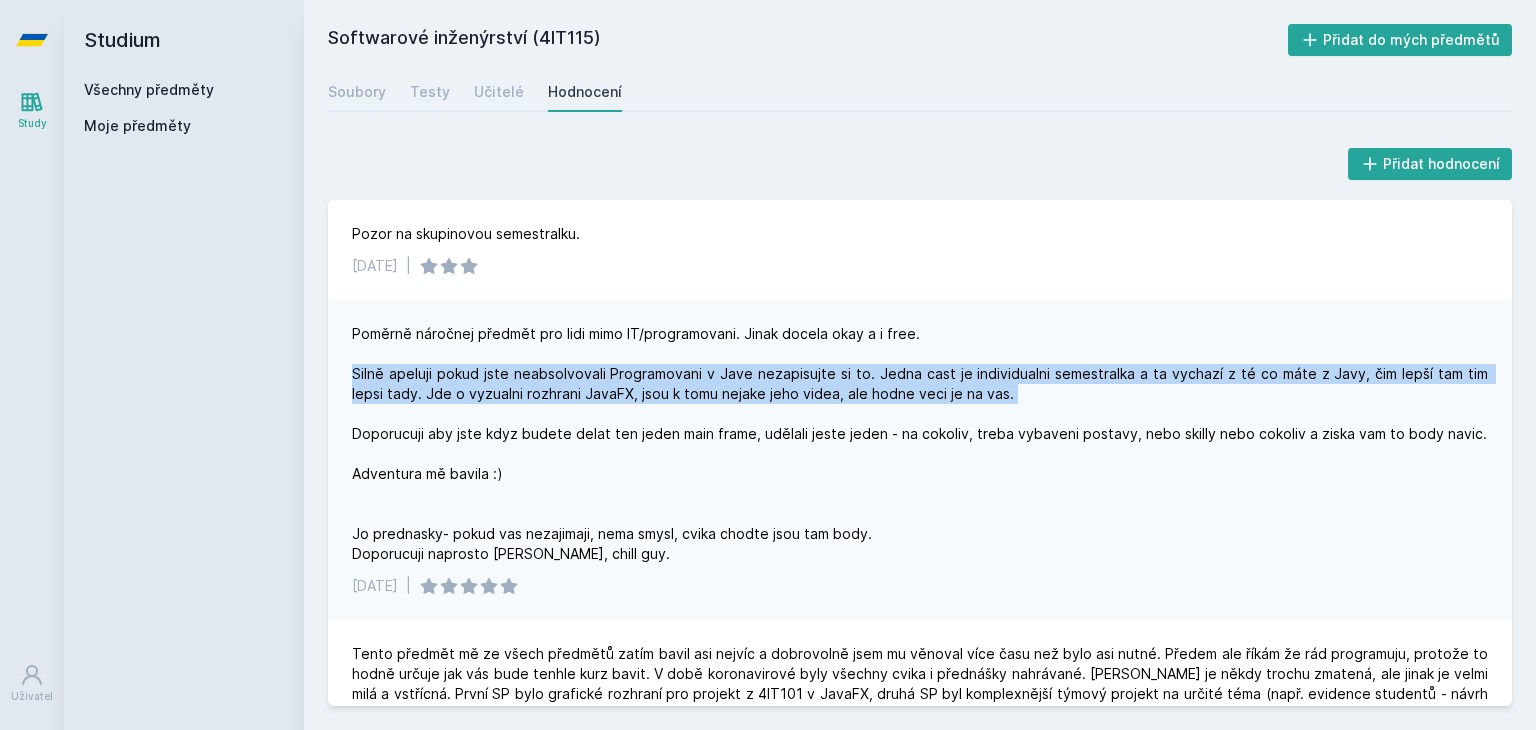 click on "Poměrně náročnej předmět pro lidi mimo IT/programovani. Jinak docela okay a i free.
Silně apeluji pokud jste neabsolvovali Programovani v Jave nezapisujte si to. Jedna cast je individualni semestralka a ta vychazí z té co máte z Javy, čim lepší tam tim lepsi tady. Jde o vyzualni rozhrani JavaFX, jsou k tomu nejake jeho videa, ale hodne veci je na vas.
Doporucuji aby jste kdyz budete delat ten jeden main frame, udělali jeste jeden - na cokoliv, treba vybaveni postavy, nebo skilly nebo cokoliv a ziska vam to body navic.
Adventura mě bavila :)
Jo prednasky- pokud vas nezajimaji, nema smysl, cvika chodte jsou tam body.
Doporucuji naprosto [PERSON_NAME], chill guy." at bounding box center (920, 444) 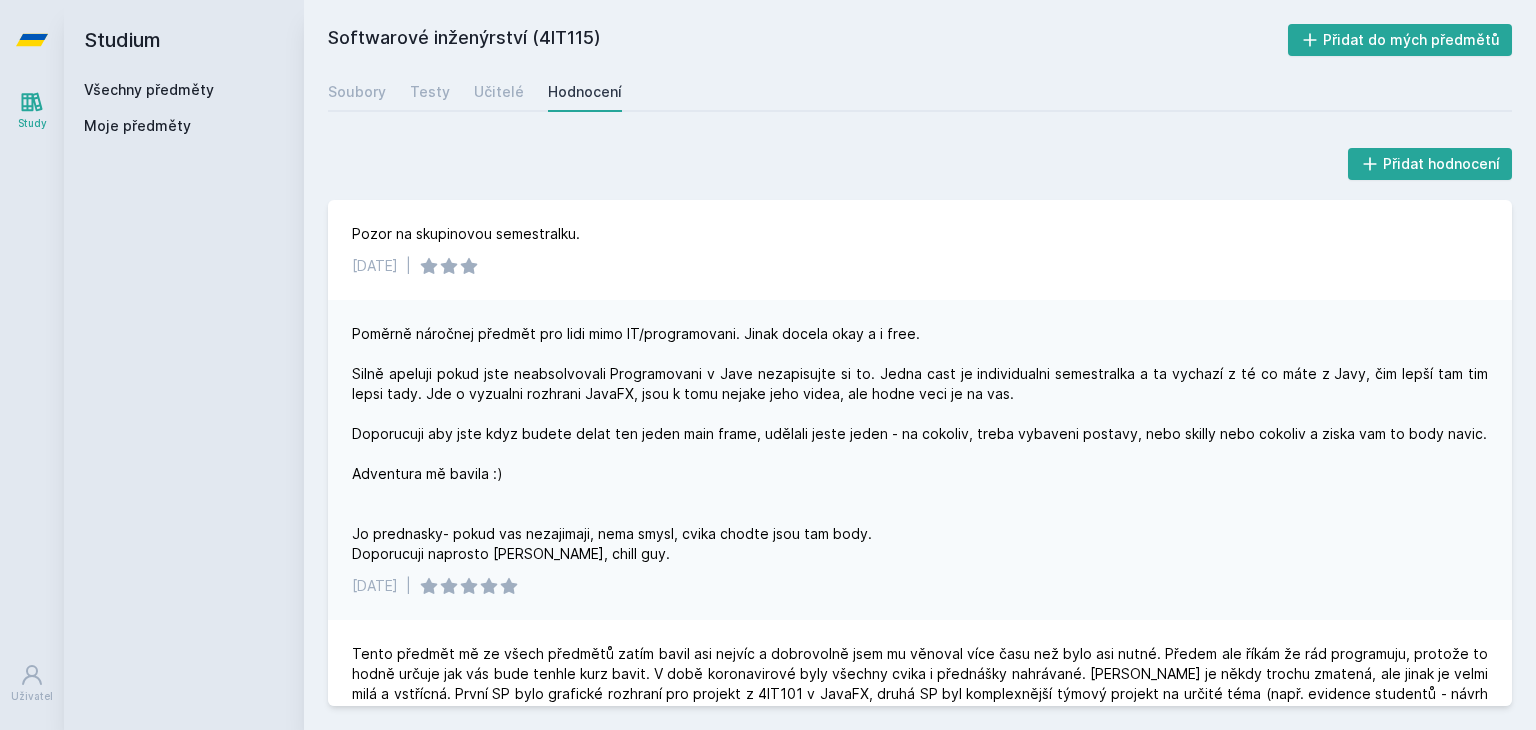 click on "Poměrně náročnej předmět pro lidi mimo IT/programovani. Jinak docela okay a i free.
Silně apeluji pokud jste neabsolvovali Programovani v Jave nezapisujte si to. Jedna cast je individualni semestralka a ta vychazí z té co máte z Javy, čim lepší tam tim lepsi tady. Jde o vyzualni rozhrani JavaFX, jsou k tomu nejake jeho videa, ale hodne veci je na vas.
Doporucuji aby jste kdyz budete delat ten jeden main frame, udělali jeste jeden - na cokoliv, treba vybaveni postavy, nebo skilly nebo cokoliv a ziska vam to body navic.
Adventura mě bavila :)
Jo prednasky- pokud vas nezajimaji, nema smysl, cvika chodte jsou tam body.
Doporucuji naprosto [PERSON_NAME], chill guy." at bounding box center [920, 444] 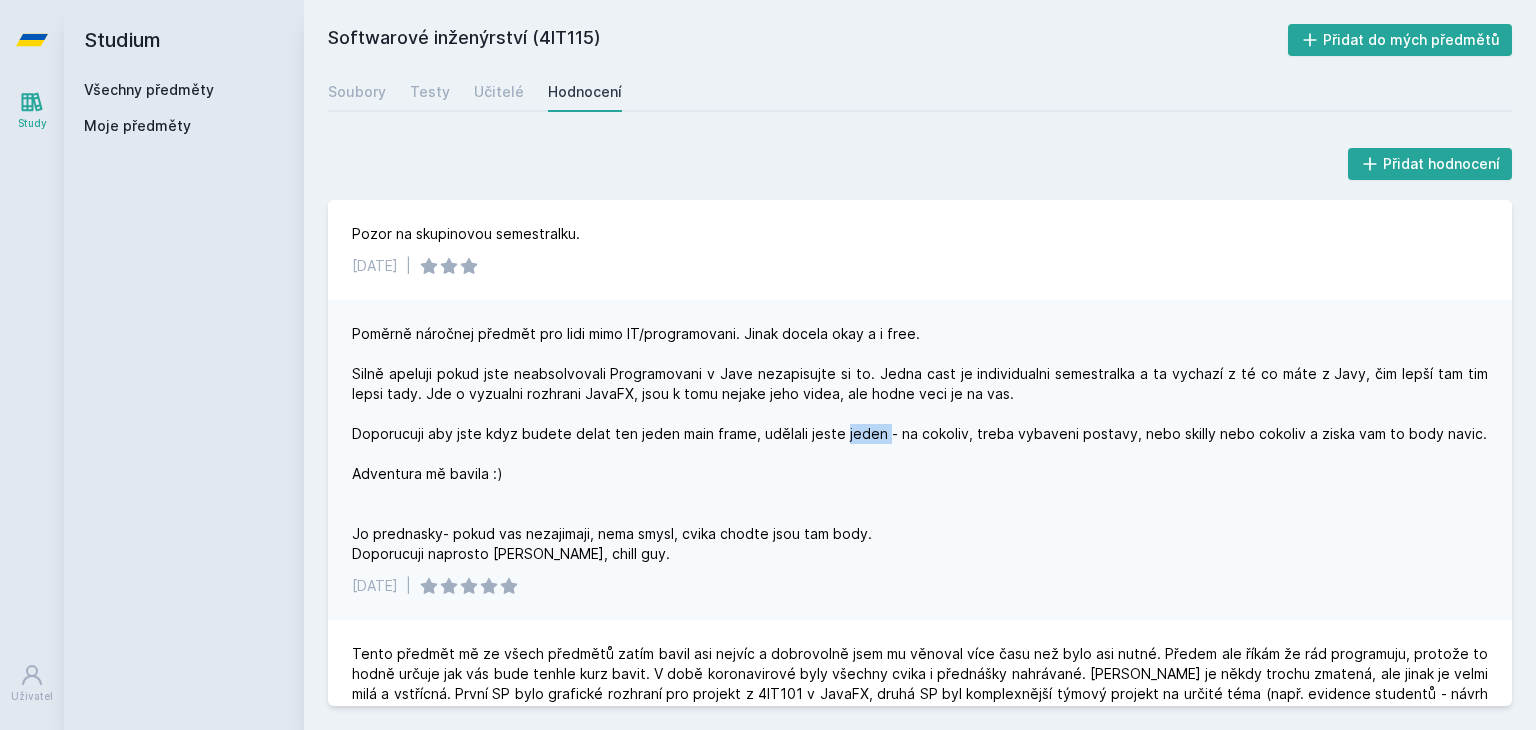 click on "Poměrně náročnej předmět pro lidi mimo IT/programovani. Jinak docela okay a i free.
Silně apeluji pokud jste neabsolvovali Programovani v Jave nezapisujte si to. Jedna cast je individualni semestralka a ta vychazí z té co máte z Javy, čim lepší tam tim lepsi tady. Jde o vyzualni rozhrani JavaFX, jsou k tomu nejake jeho videa, ale hodne veci je na vas.
Doporucuji aby jste kdyz budete delat ten jeden main frame, udělali jeste jeden - na cokoliv, treba vybaveni postavy, nebo skilly nebo cokoliv a ziska vam to body navic.
Adventura mě bavila :)
Jo prednasky- pokud vas nezajimaji, nema smysl, cvika chodte jsou tam body.
Doporucuji naprosto [PERSON_NAME], chill guy." at bounding box center [920, 444] 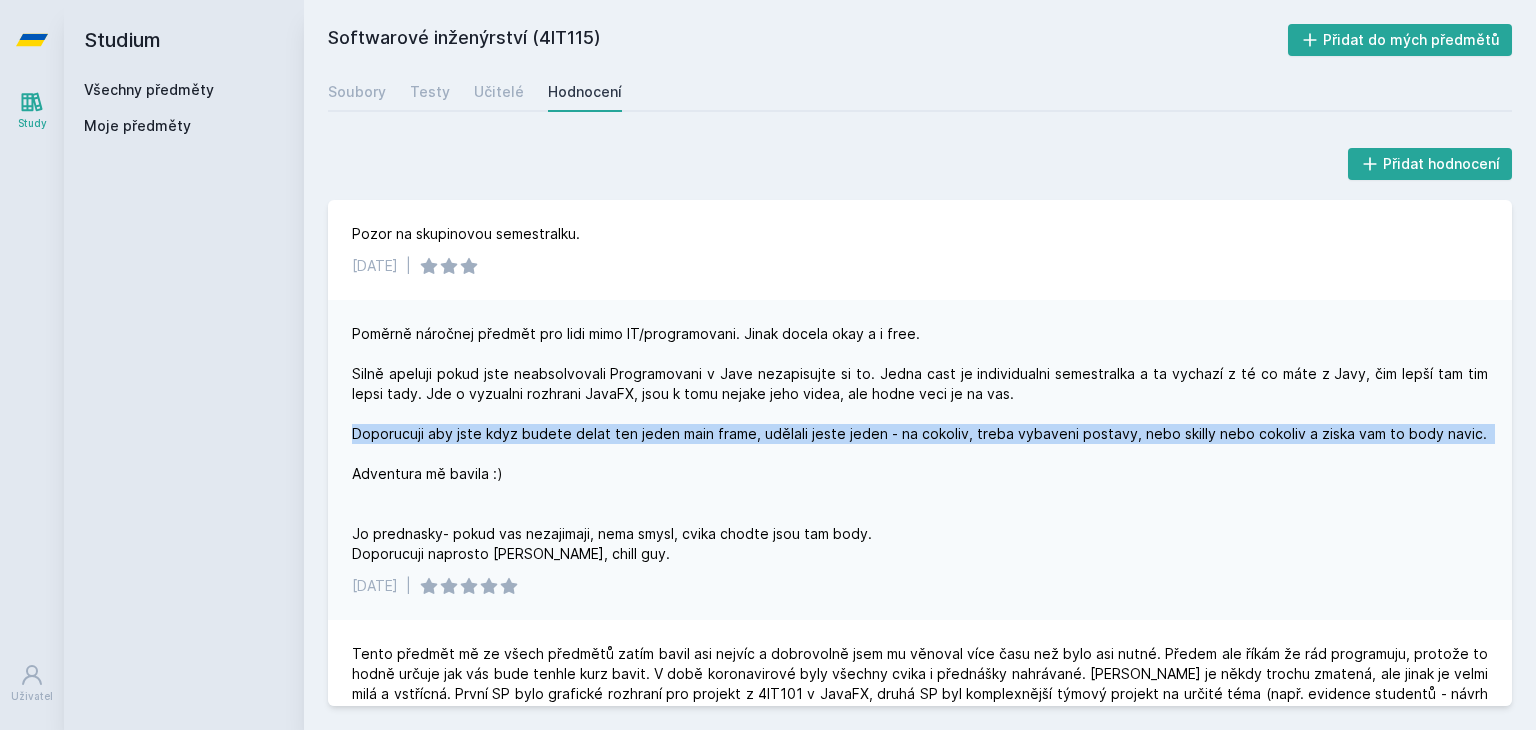 click on "Poměrně náročnej předmět pro lidi mimo IT/programovani. Jinak docela okay a i free.
Silně apeluji pokud jste neabsolvovali Programovani v Jave nezapisujte si to. Jedna cast je individualni semestralka a ta vychazí z té co máte z Javy, čim lepší tam tim lepsi tady. Jde o vyzualni rozhrani JavaFX, jsou k tomu nejake jeho videa, ale hodne veci je na vas.
Doporucuji aby jste kdyz budete delat ten jeden main frame, udělali jeste jeden - na cokoliv, treba vybaveni postavy, nebo skilly nebo cokoliv a ziska vam to body navic.
Adventura mě bavila :)
Jo prednasky- pokud vas nezajimaji, nema smysl, cvika chodte jsou tam body.
Doporucuji naprosto [PERSON_NAME], chill guy." at bounding box center [920, 444] 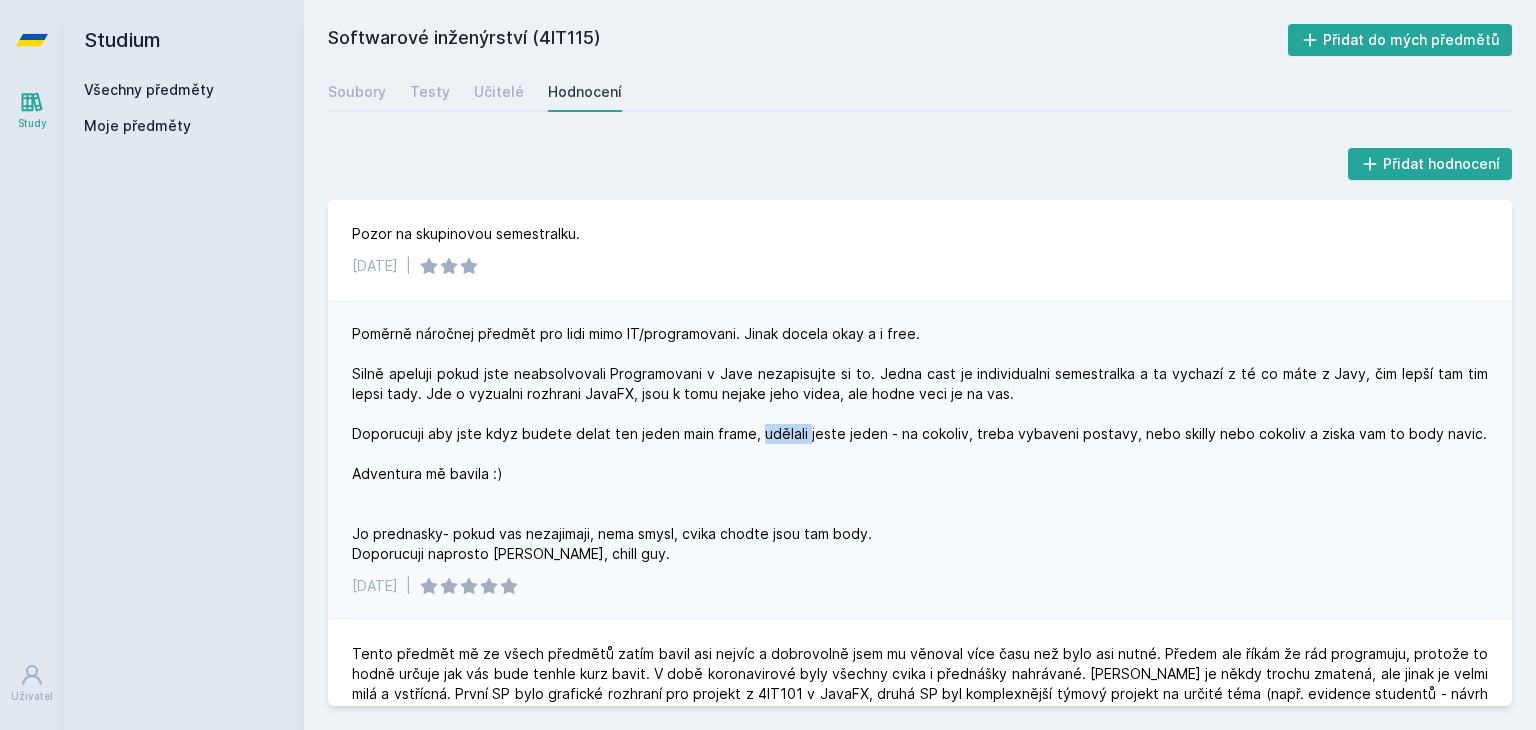 click on "Poměrně náročnej předmět pro lidi mimo IT/programovani. Jinak docela okay a i free.
Silně apeluji pokud jste neabsolvovali Programovani v Jave nezapisujte si to. Jedna cast je individualni semestralka a ta vychazí z té co máte z Javy, čim lepší tam tim lepsi tady. Jde o vyzualni rozhrani JavaFX, jsou k tomu nejake jeho videa, ale hodne veci je na vas.
Doporucuji aby jste kdyz budete delat ten jeden main frame, udělali jeste jeden - na cokoliv, treba vybaveni postavy, nebo skilly nebo cokoliv a ziska vam to body navic.
Adventura mě bavila :)
Jo prednasky- pokud vas nezajimaji, nema smysl, cvika chodte jsou tam body.
Doporucuji naprosto [PERSON_NAME], chill guy." at bounding box center (920, 444) 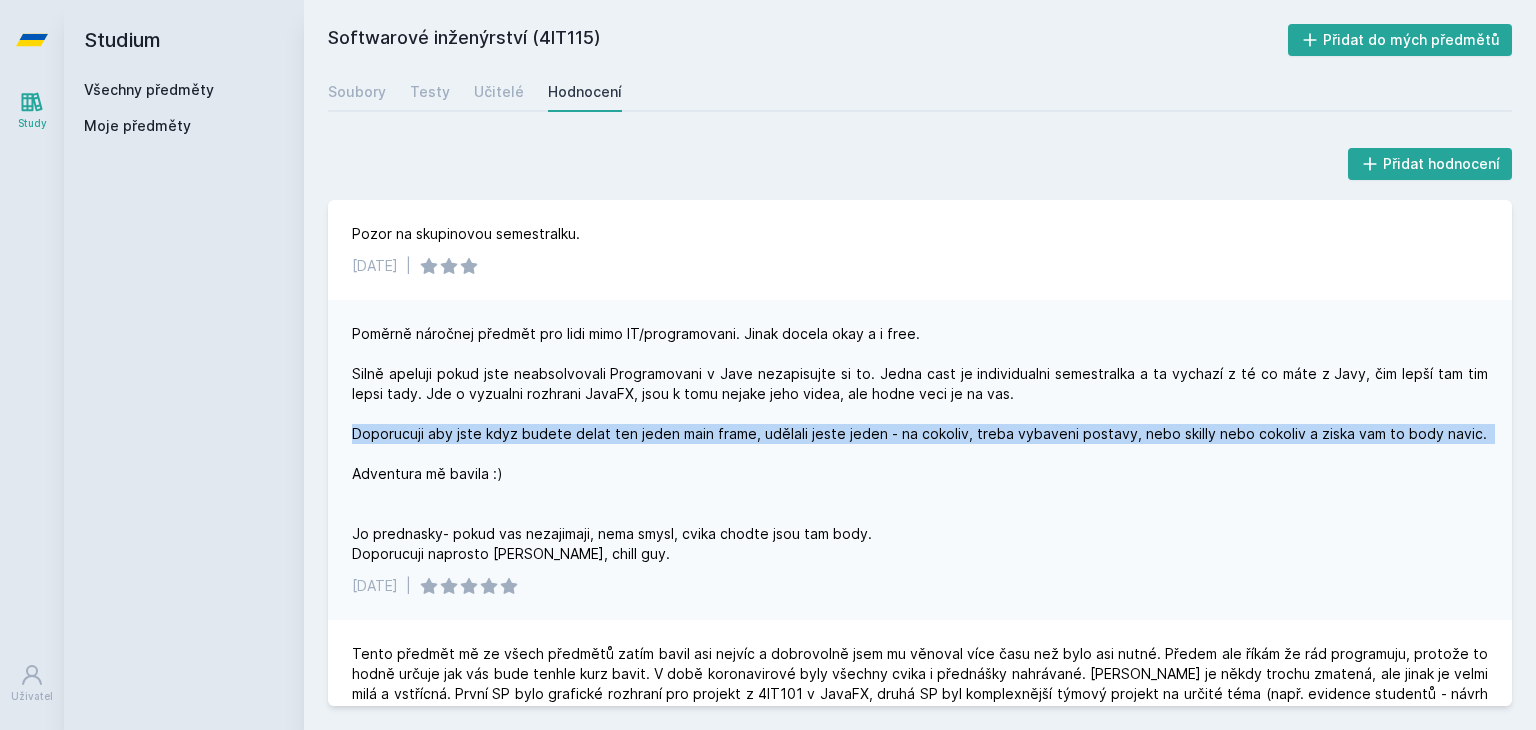 click on "Poměrně náročnej předmět pro lidi mimo IT/programovani. Jinak docela okay a i free.
Silně apeluji pokud jste neabsolvovali Programovani v Jave nezapisujte si to. Jedna cast je individualni semestralka a ta vychazí z té co máte z Javy, čim lepší tam tim lepsi tady. Jde o vyzualni rozhrani JavaFX, jsou k tomu nejake jeho videa, ale hodne veci je na vas.
Doporucuji aby jste kdyz budete delat ten jeden main frame, udělali jeste jeden - na cokoliv, treba vybaveni postavy, nebo skilly nebo cokoliv a ziska vam to body navic.
Adventura mě bavila :)
Jo prednasky- pokud vas nezajimaji, nema smysl, cvika chodte jsou tam body.
Doporucuji naprosto [PERSON_NAME], chill guy." at bounding box center (920, 444) 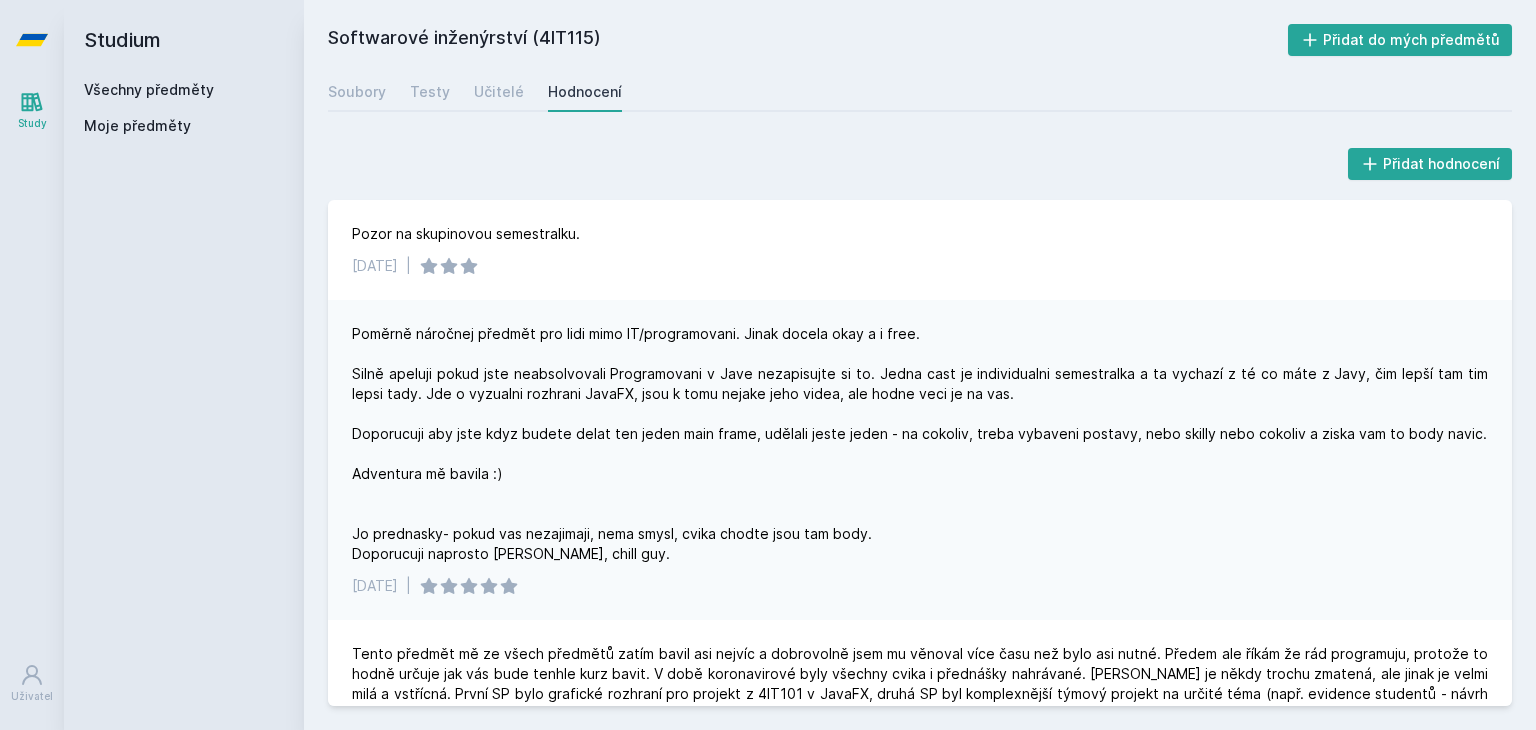 click on "Poměrně náročnej předmět pro lidi mimo IT/programovani. Jinak docela okay a i free.
Silně apeluji pokud jste neabsolvovali Programovani v Jave nezapisujte si to. Jedna cast je individualni semestralka a ta vychazí z té co máte z Javy, čim lepší tam tim lepsi tady. Jde o vyzualni rozhrani JavaFX, jsou k tomu nejake jeho videa, ale hodne veci je na vas.
Doporucuji aby jste kdyz budete delat ten jeden main frame, udělali jeste jeden - na cokoliv, treba vybaveni postavy, nebo skilly nebo cokoliv a ziska vam to body navic.
Adventura mě bavila :)
Jo prednasky- pokud vas nezajimaji, nema smysl, cvika chodte jsou tam body.
Doporucuji naprosto [PERSON_NAME], chill guy." at bounding box center [920, 444] 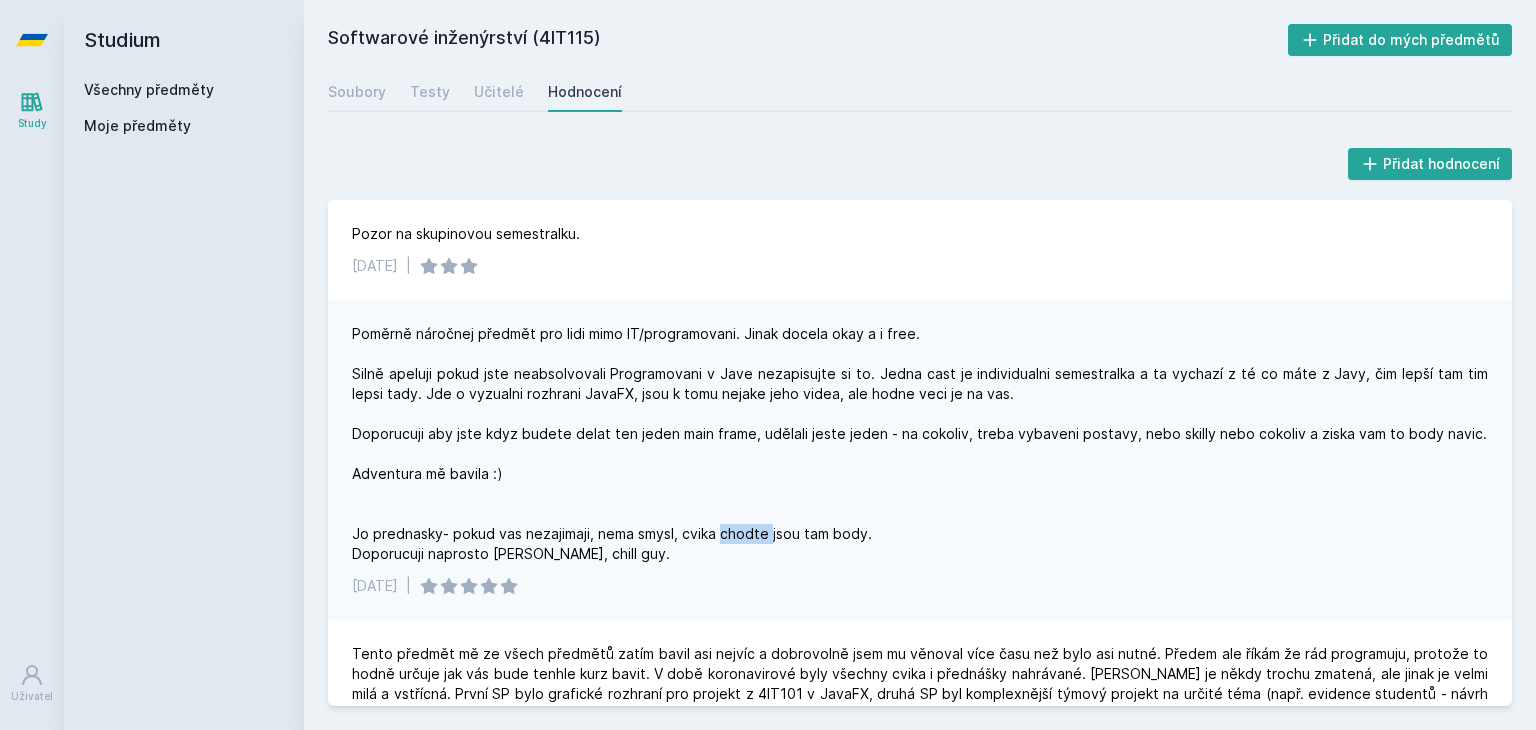 click on "Poměrně náročnej předmět pro lidi mimo IT/programovani. Jinak docela okay a i free.
Silně apeluji pokud jste neabsolvovali Programovani v Jave nezapisujte si to. Jedna cast je individualni semestralka a ta vychazí z té co máte z Javy, čim lepší tam tim lepsi tady. Jde o vyzualni rozhrani JavaFX, jsou k tomu nejake jeho videa, ale hodne veci je na vas.
Doporucuji aby jste kdyz budete delat ten jeden main frame, udělali jeste jeden - na cokoliv, treba vybaveni postavy, nebo skilly nebo cokoliv a ziska vam to body navic.
Adventura mě bavila :)
Jo prednasky- pokud vas nezajimaji, nema smysl, cvika chodte jsou tam body.
Doporucuji naprosto [PERSON_NAME], chill guy." at bounding box center [920, 444] 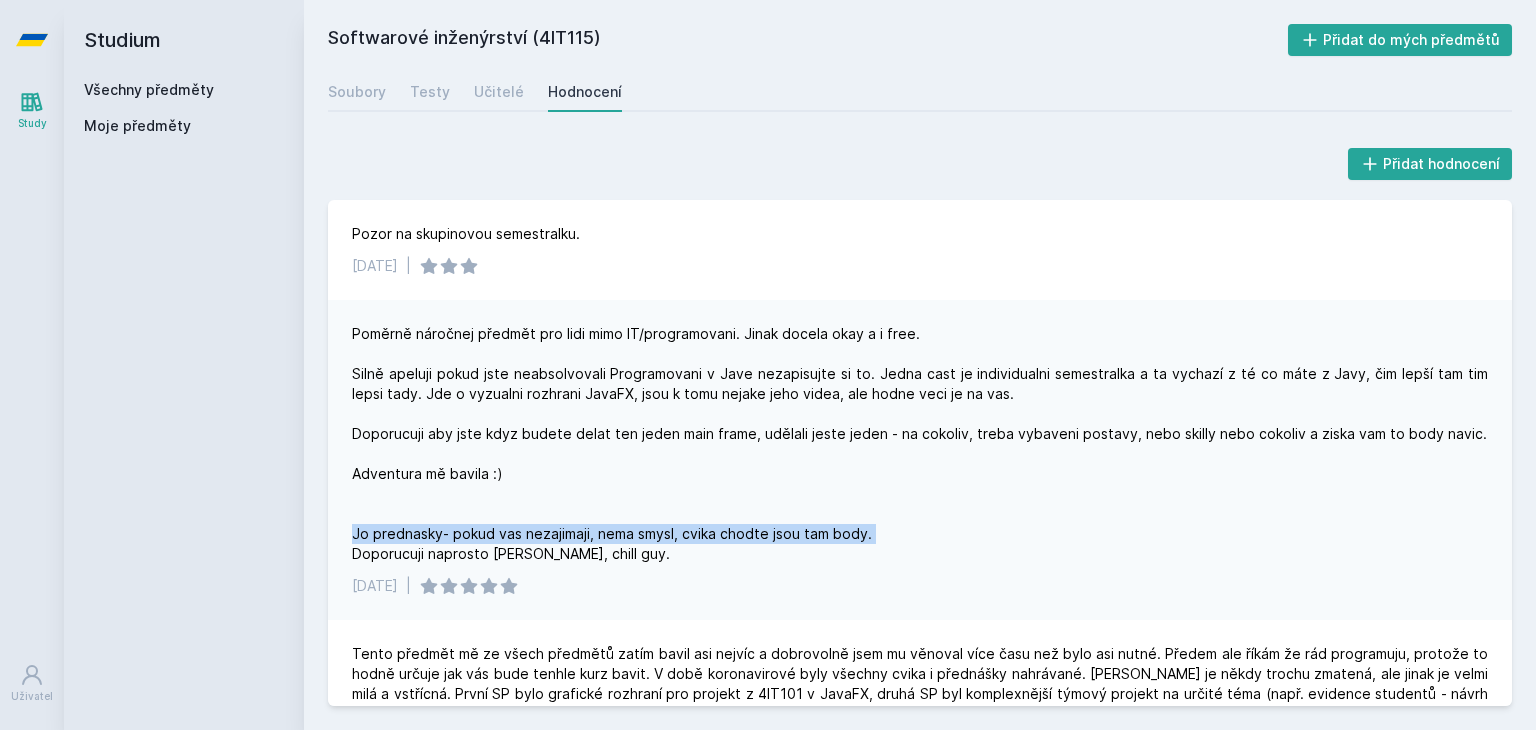 click on "Poměrně náročnej předmět pro lidi mimo IT/programovani. Jinak docela okay a i free.
Silně apeluji pokud jste neabsolvovali Programovani v Jave nezapisujte si to. Jedna cast je individualni semestralka a ta vychazí z té co máte z Javy, čim lepší tam tim lepsi tady. Jde o vyzualni rozhrani JavaFX, jsou k tomu nejake jeho videa, ale hodne veci je na vas.
Doporucuji aby jste kdyz budete delat ten jeden main frame, udělali jeste jeden - na cokoliv, treba vybaveni postavy, nebo skilly nebo cokoliv a ziska vam to body navic.
Adventura mě bavila :)
Jo prednasky- pokud vas nezajimaji, nema smysl, cvika chodte jsou tam body.
Doporucuji naprosto [PERSON_NAME], chill guy." at bounding box center [920, 444] 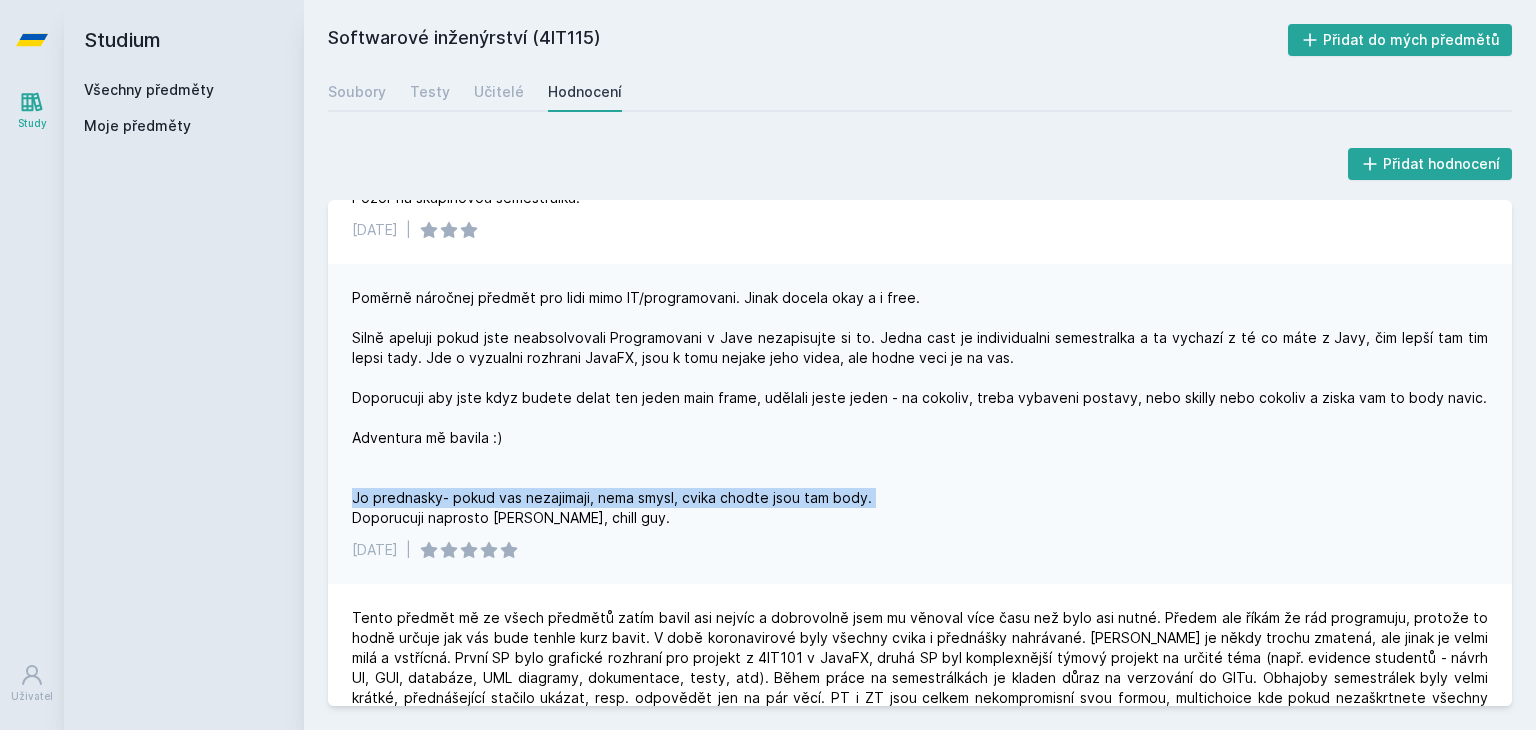 scroll, scrollTop: 40, scrollLeft: 0, axis: vertical 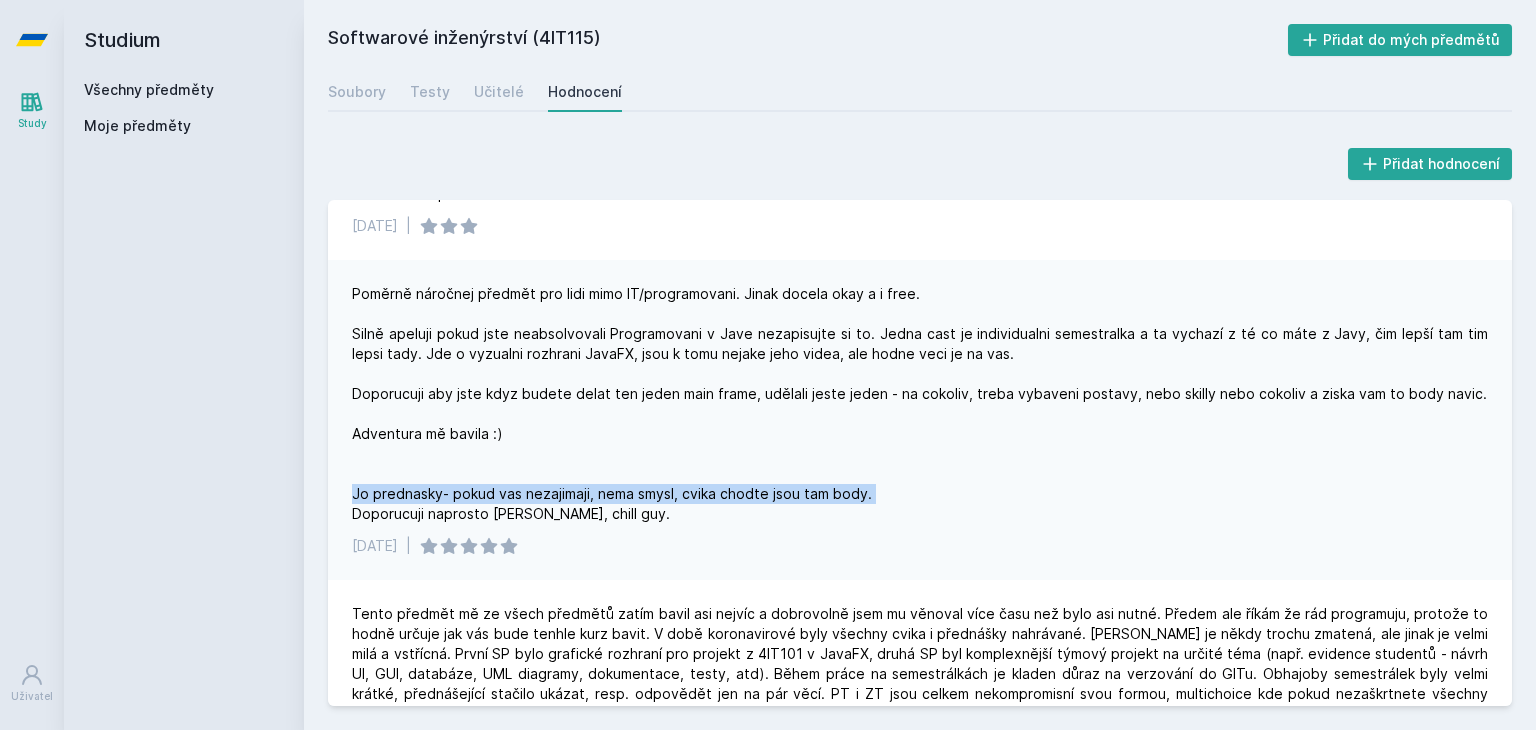 click on "Poměrně náročnej předmět pro lidi mimo IT/programovani. Jinak docela okay a i free.
Silně apeluji pokud jste neabsolvovali Programovani v Jave nezapisujte si to. Jedna cast je individualni semestralka a ta vychazí z té co máte z Javy, čim lepší tam tim lepsi tady. Jde o vyzualni rozhrani JavaFX, jsou k tomu nejake jeho videa, ale hodne veci je na vas.
Doporucuji aby jste kdyz budete delat ten jeden main frame, udělali jeste jeden - na cokoliv, treba vybaveni postavy, nebo skilly nebo cokoliv a ziska vam to body navic.
Adventura mě bavila :)
Jo prednasky- pokud vas nezajimaji, nema smysl, cvika chodte jsou tam body.
Doporucuji naprosto [PERSON_NAME], chill guy." at bounding box center (920, 404) 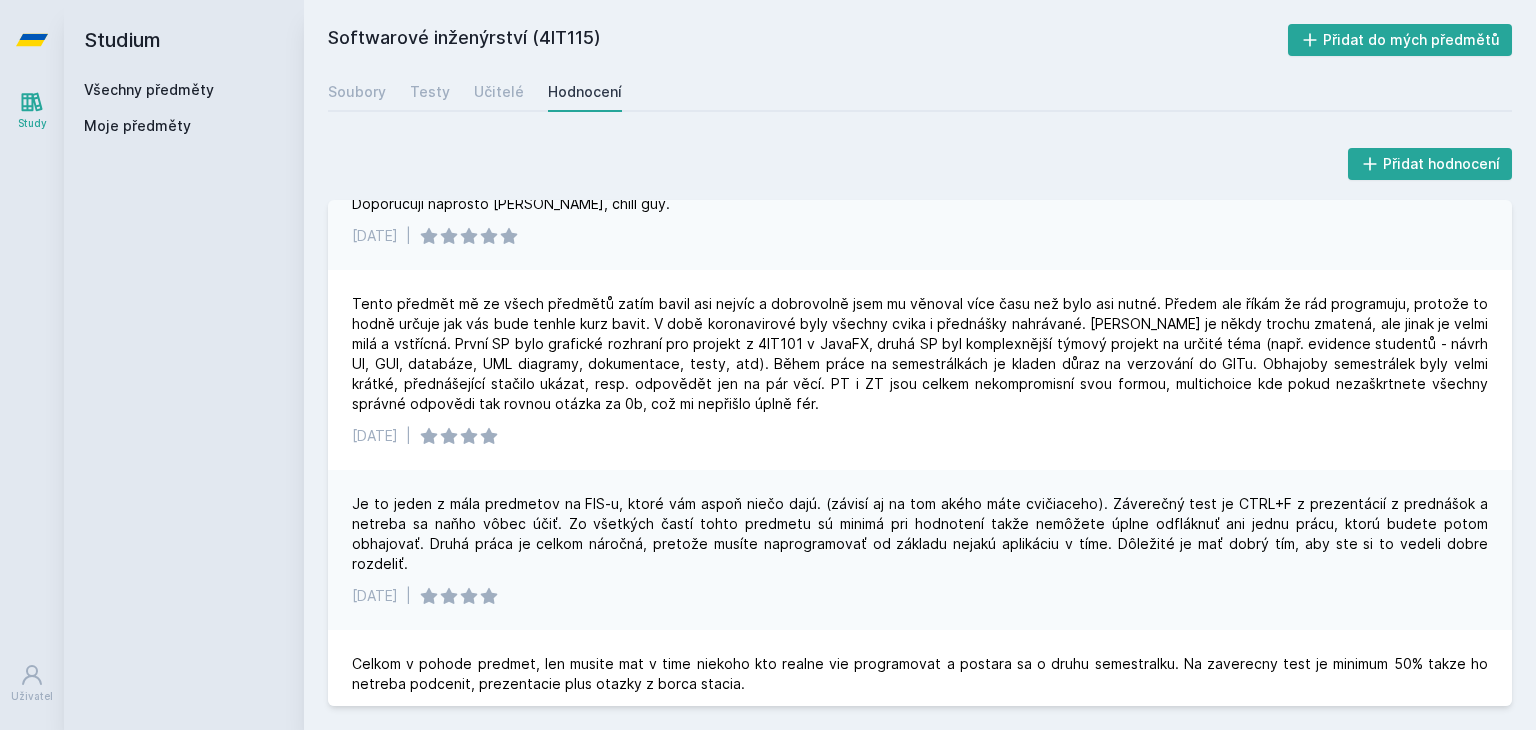 scroll, scrollTop: 351, scrollLeft: 0, axis: vertical 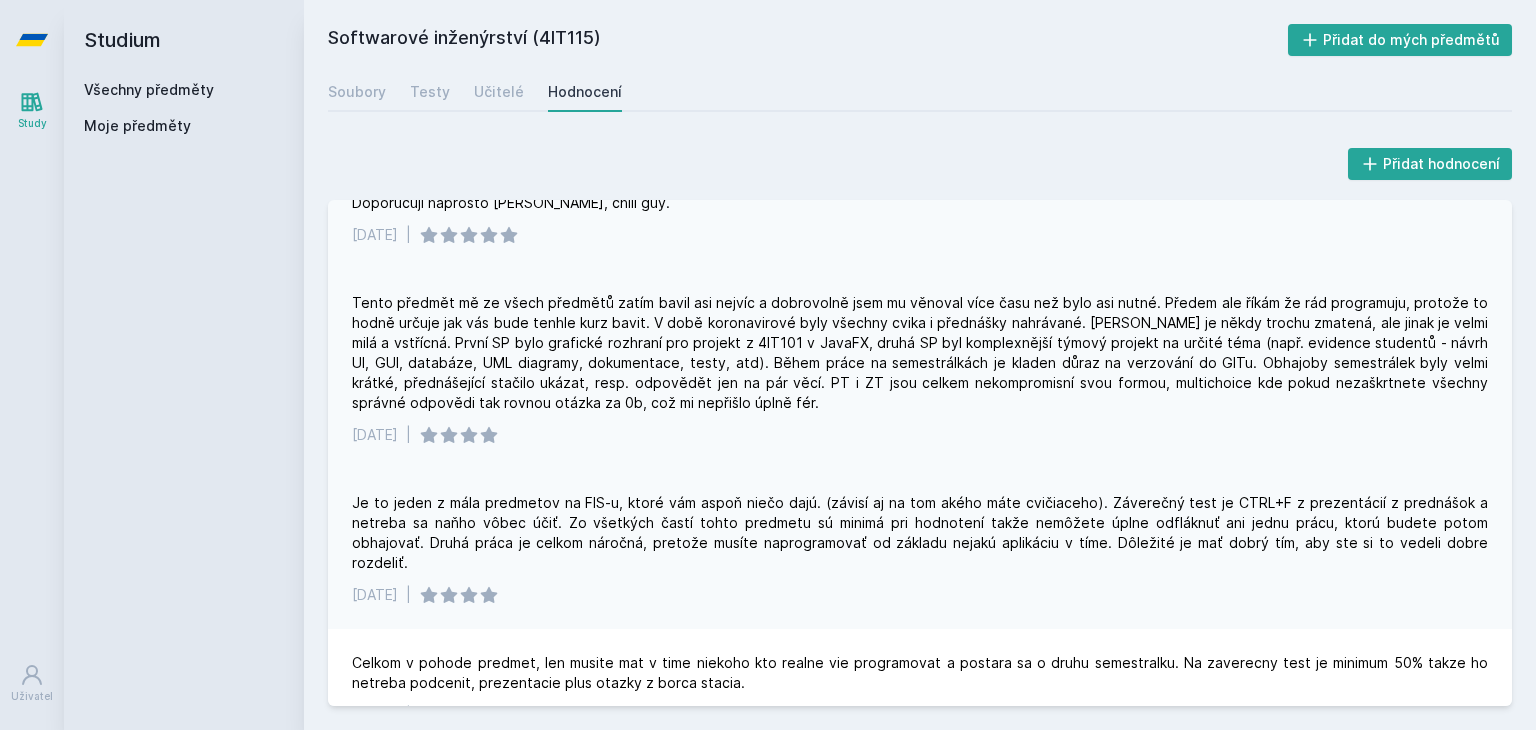 click on "Tento předmět mě ze všech předmětů zatím bavil asi nejvíc a dobrovolně jsem mu věnoval více času než bylo asi nutné. Předem ale říkám že rád programuju, protože to hodně určuje jak vás bude tenhle kurz bavit. V době koronavirové byly všechny cvika i přednášky nahrávané. [PERSON_NAME] je někdy trochu zmatená, ale jinak je velmi milá a vstřícná. První SP bylo grafické rozhraní pro projekt z 4IT101 v JavaFX, druhá SP byl komplexnější týmový projekt na určité téma (např. evidence studentů - návrh UI, GUI, databáze, UML diagramy, dokumentace, testy, atd). Během práce na semestrálkách je kladen důraz na verzování do GITu. Obhajoby semestrálek byly velmi krátké, přednášející stačilo ukázat, resp. odpovědět jen na pár věcí. PT i ZT jsou celkem nekompromisní svou formou, multichoice kde pokud nezaškrtnete všechny správné odpovědi tak rovnou otázka za 0b, což mi nepřišlo úplně fér." at bounding box center (920, 353) 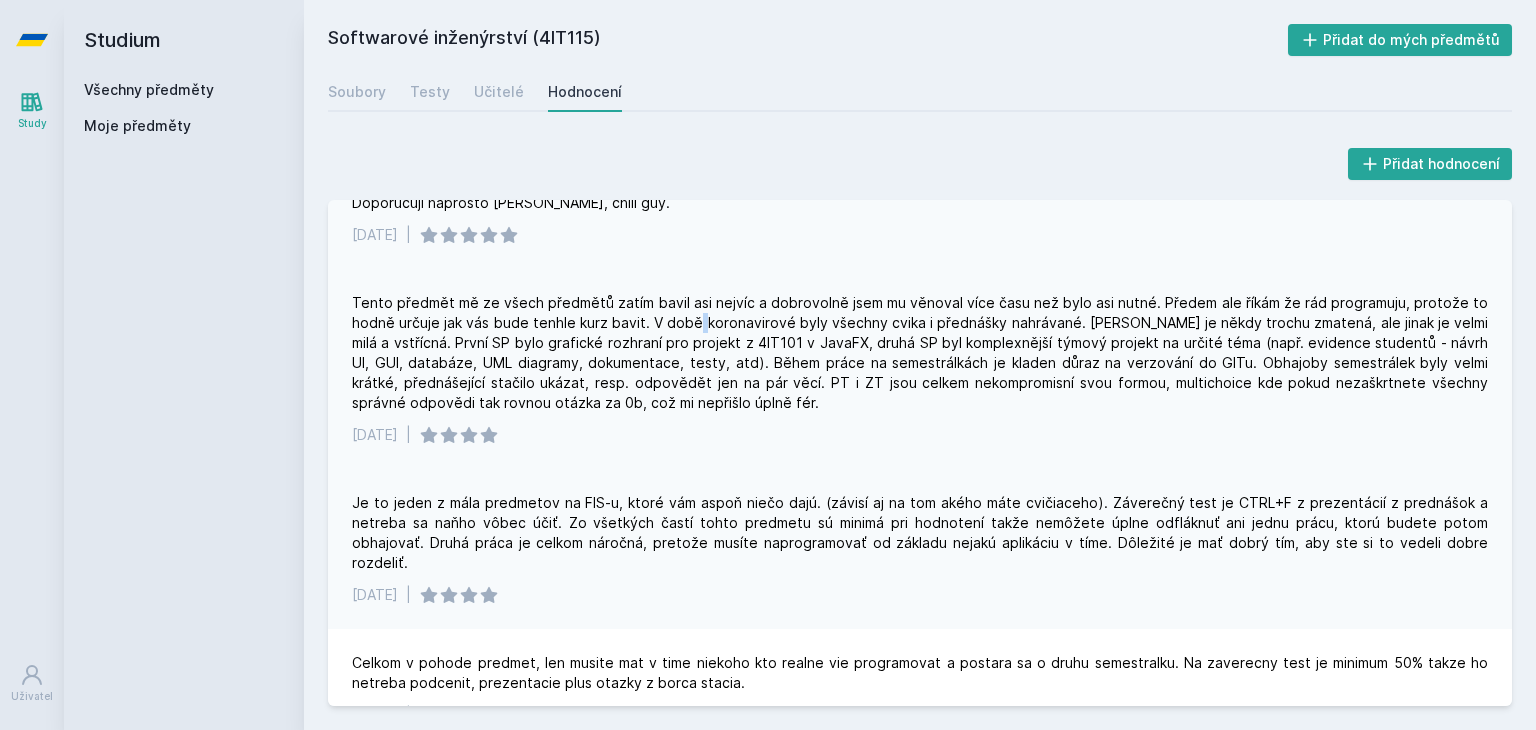 click on "Tento předmět mě ze všech předmětů zatím bavil asi nejvíc a dobrovolně jsem mu věnoval více času než bylo asi nutné. Předem ale říkám že rád programuju, protože to hodně určuje jak vás bude tenhle kurz bavit. V době koronavirové byly všechny cvika i přednášky nahrávané. [PERSON_NAME] je někdy trochu zmatená, ale jinak je velmi milá a vstřícná. První SP bylo grafické rozhraní pro projekt z 4IT101 v JavaFX, druhá SP byl komplexnější týmový projekt na určité téma (např. evidence studentů - návrh UI, GUI, databáze, UML diagramy, dokumentace, testy, atd). Během práce na semestrálkách je kladen důraz na verzování do GITu. Obhajoby semestrálek byly velmi krátké, přednášející stačilo ukázat, resp. odpovědět jen na pár věcí. PT i ZT jsou celkem nekompromisní svou formou, multichoice kde pokud nezaškrtnete všechny správné odpovědi tak rovnou otázka za 0b, což mi nepřišlo úplně fér." at bounding box center [920, 353] 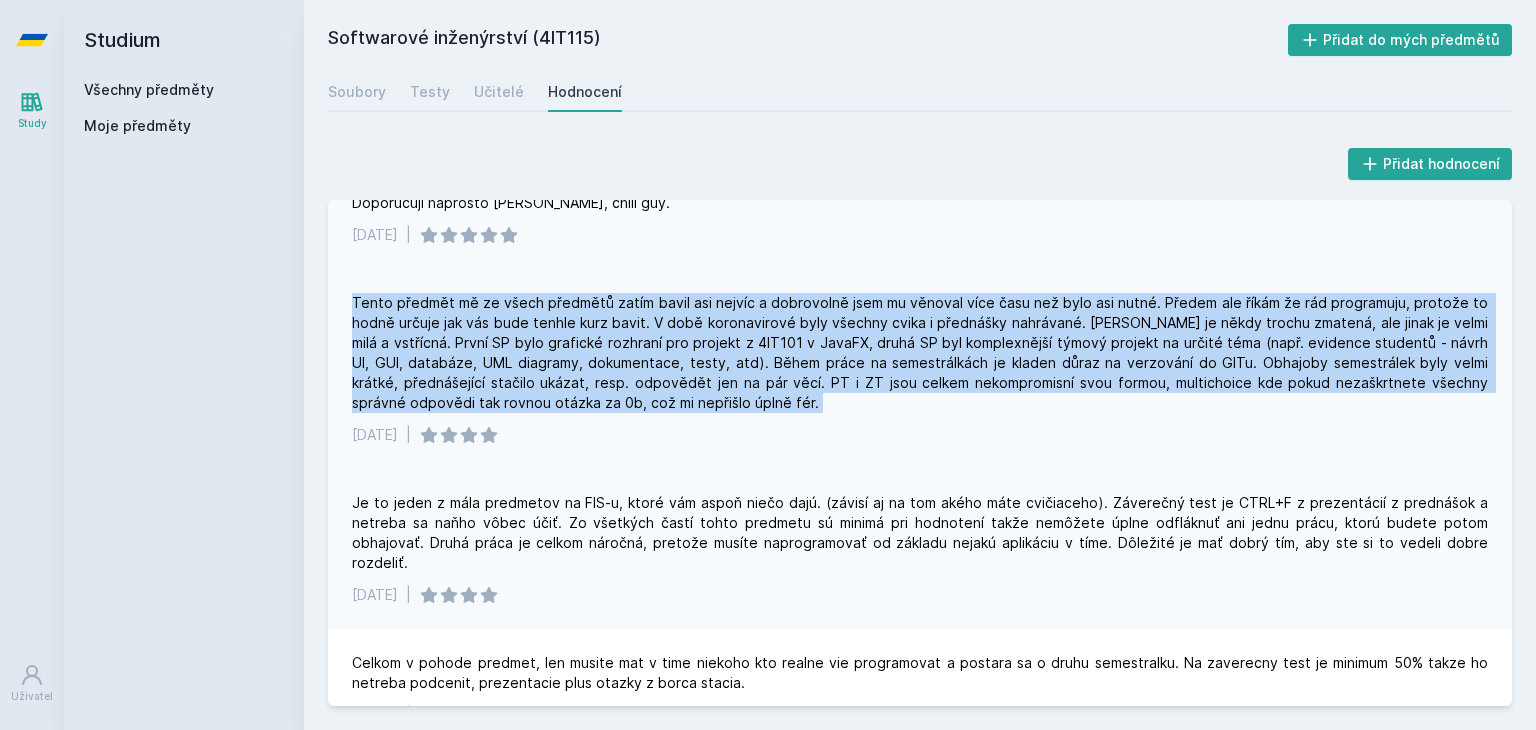 click on "Tento předmět mě ze všech předmětů zatím bavil asi nejvíc a dobrovolně jsem mu věnoval více času než bylo asi nutné. Předem ale říkám že rád programuju, protože to hodně určuje jak vás bude tenhle kurz bavit. V době koronavirové byly všechny cvika i přednášky nahrávané. [PERSON_NAME] je někdy trochu zmatená, ale jinak je velmi milá a vstřícná. První SP bylo grafické rozhraní pro projekt z 4IT101 v JavaFX, druhá SP byl komplexnější týmový projekt na určité téma (např. evidence studentů - návrh UI, GUI, databáze, UML diagramy, dokumentace, testy, atd). Během práce na semestrálkách je kladen důraz na verzování do GITu. Obhajoby semestrálek byly velmi krátké, přednášející stačilo ukázat, resp. odpovědět jen na pár věcí. PT i ZT jsou celkem nekompromisní svou formou, multichoice kde pokud nezaškrtnete všechny správné odpovědi tak rovnou otázka za 0b, což mi nepřišlo úplně fér." at bounding box center (920, 353) 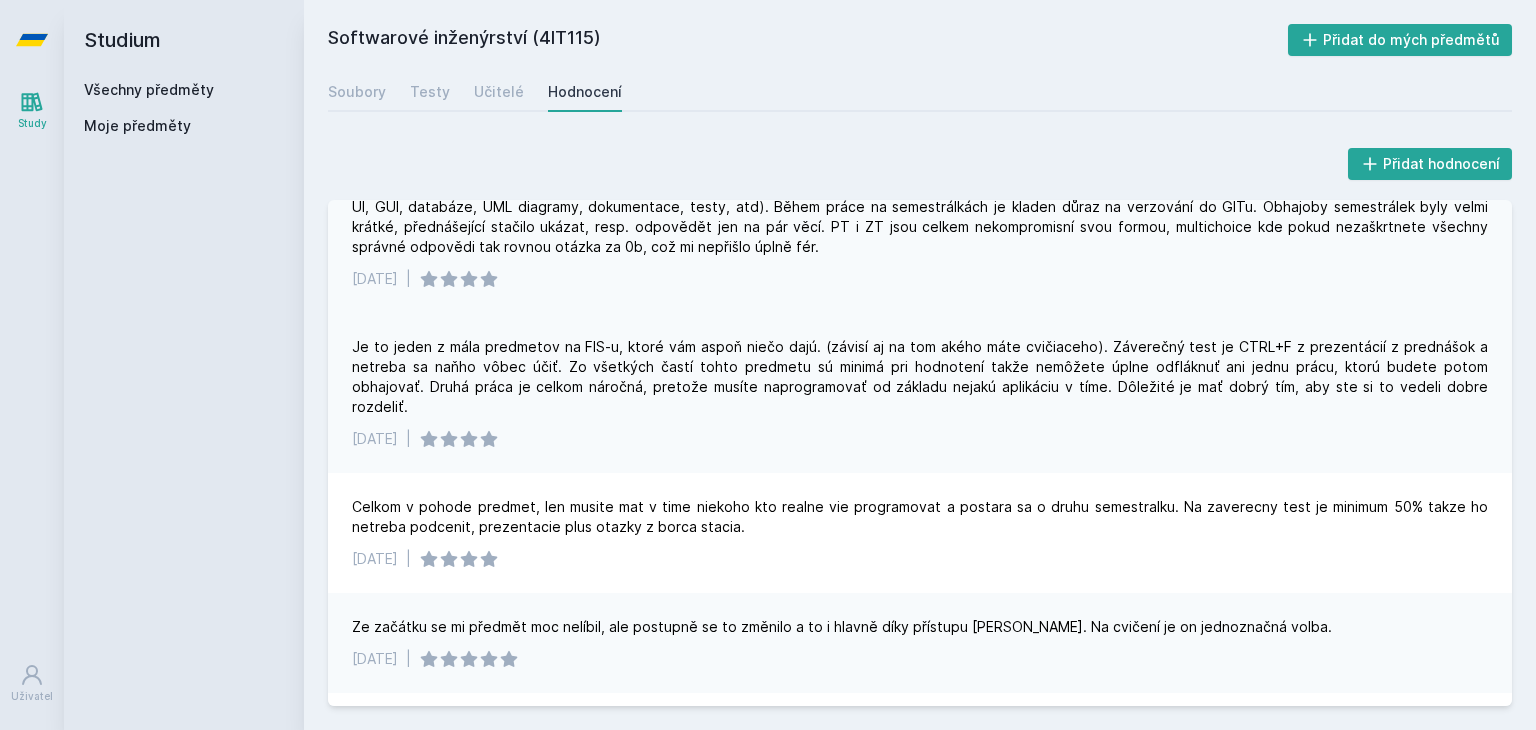 scroll, scrollTop: 510, scrollLeft: 0, axis: vertical 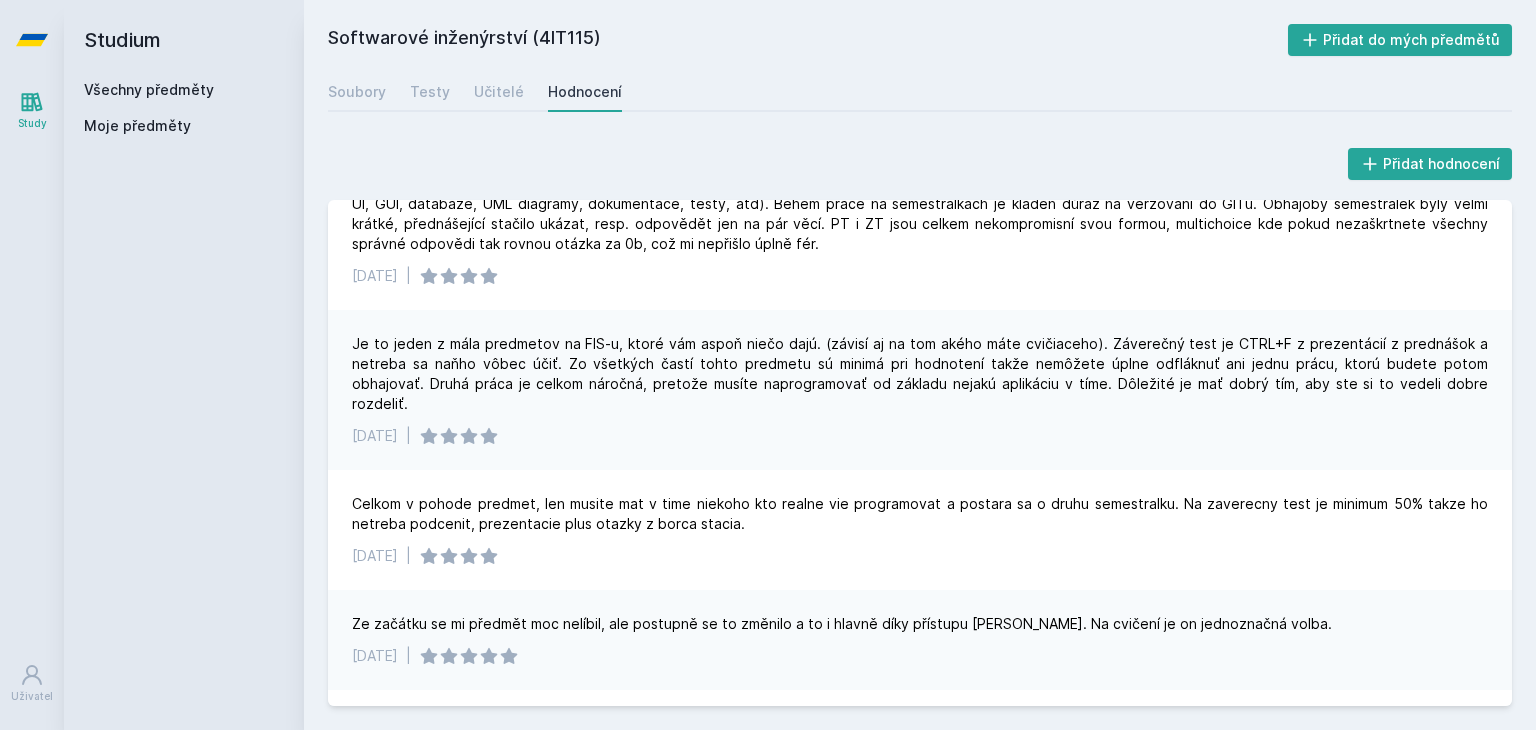 click on "Je to jeden z mála predmetov na FIS-u, ktoré vám aspoň niečo dajú. (závisí aj na tom akého máte cvičiaceho). Záverečný test je CTRL+F z prezentácií z prednášok a netreba sa naňho vôbec účiť. Zo všetkých častí tohto predmetu sú minimá pri hodnotení takže nemôžete úplne odfláknuť ani jednu prácu, ktorú budete potom obhajovať. Druhá práca je celkom náročná, pretože musíte naprogramovať od základu nejakú aplikáciu v tíme. Dôležité je mať dobrý tím, aby ste si to vedeli dobre rozdeliť." at bounding box center (920, 374) 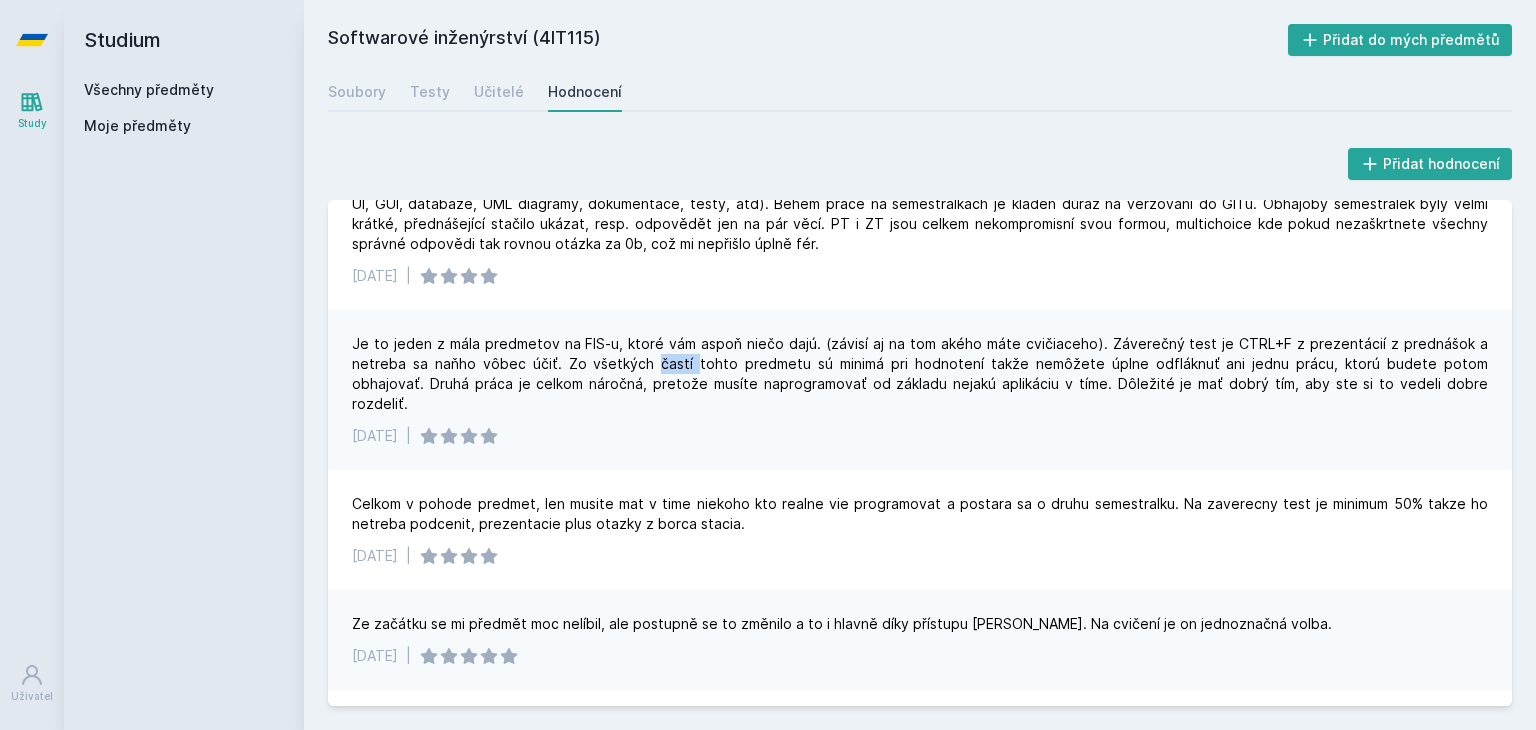 click on "Je to jeden z mála predmetov na FIS-u, ktoré vám aspoň niečo dajú. (závisí aj na tom akého máte cvičiaceho). Záverečný test je CTRL+F z prezentácií z prednášok a netreba sa naňho vôbec účiť. Zo všetkých častí tohto predmetu sú minimá pri hodnotení takže nemôžete úplne odfláknuť ani jednu prácu, ktorú budete potom obhajovať. Druhá práca je celkom náročná, pretože musíte naprogramovať od základu nejakú aplikáciu v tíme. Dôležité je mať dobrý tím, aby ste si to vedeli dobre rozdeliť." at bounding box center [920, 374] 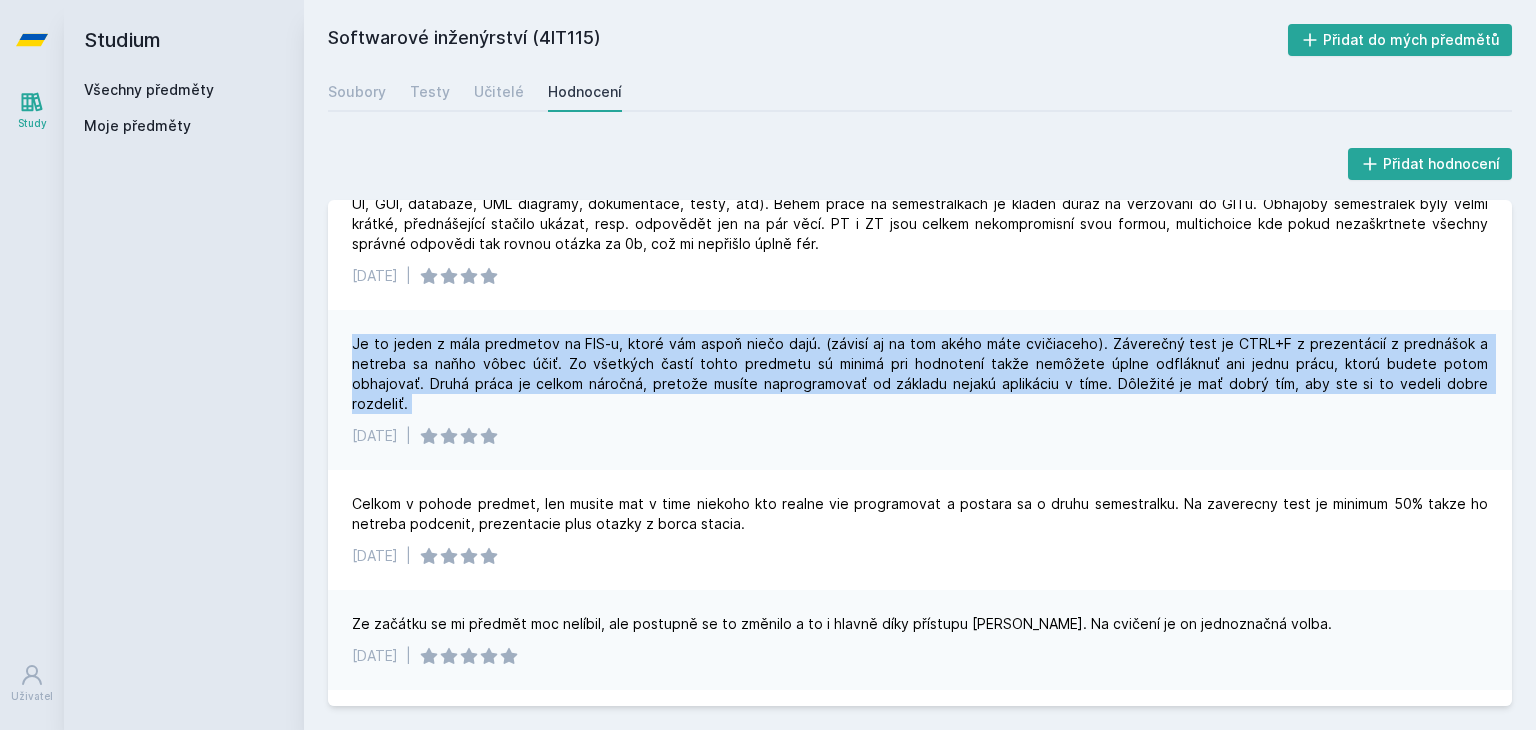 click on "Je to jeden z mála predmetov na FIS-u, ktoré vám aspoň niečo dajú. (závisí aj na tom akého máte cvičiaceho). Záverečný test je CTRL+F z prezentácií z prednášok a netreba sa naňho vôbec účiť. Zo všetkých častí tohto predmetu sú minimá pri hodnotení takže nemôžete úplne odfláknuť ani jednu prácu, ktorú budete potom obhajovať. Druhá práca je celkom náročná, pretože musíte naprogramovať od základu nejakú aplikáciu v tíme. Dôležité je mať dobrý tím, aby ste si to vedeli dobre rozdeliť." at bounding box center (920, 374) 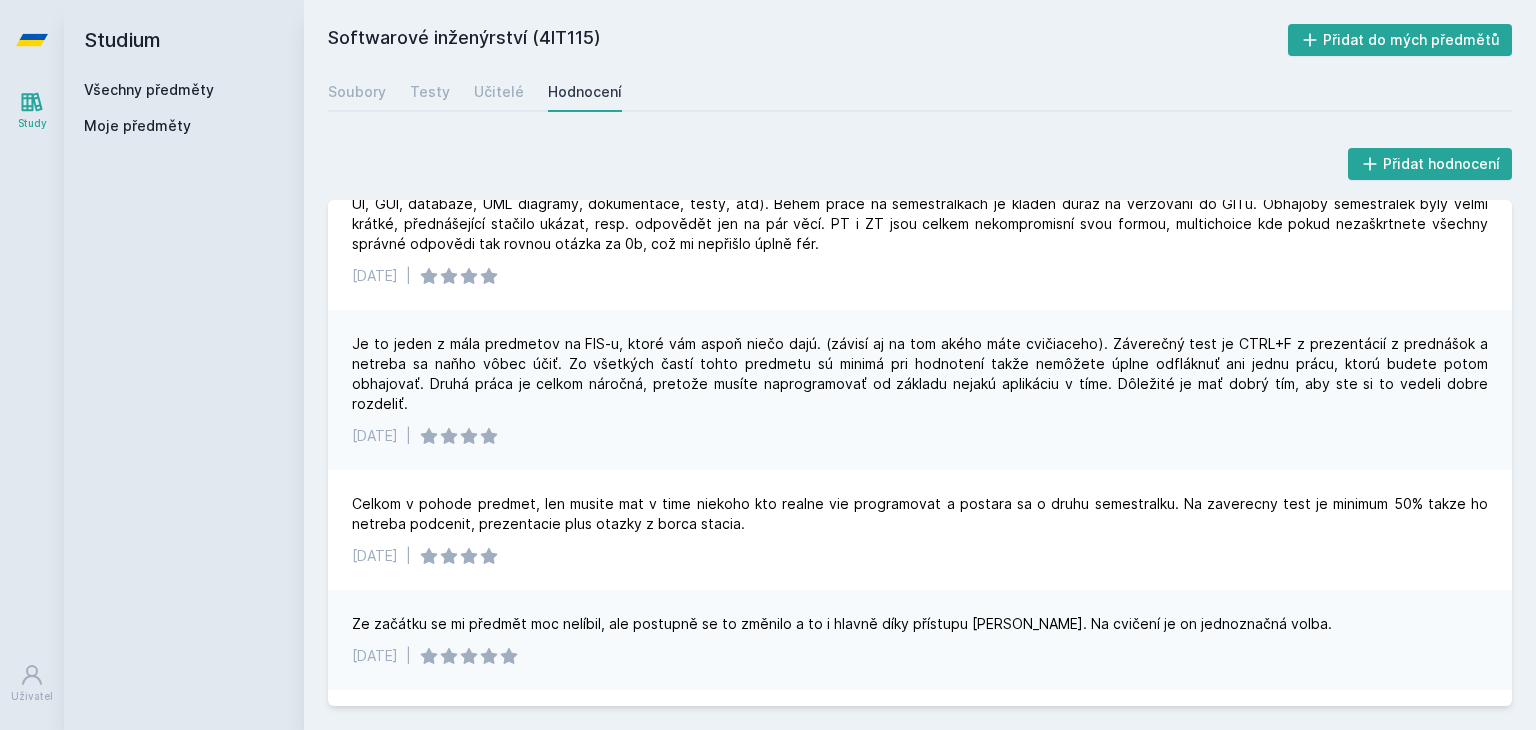 click on "Je to jeden z mála predmetov na FIS-u, ktoré vám aspoň niečo dajú. (závisí aj na tom akého máte cvičiaceho). Záverečný test je CTRL+F z prezentácií z prednášok a netreba sa naňho vôbec účiť. Zo všetkých častí tohto predmetu sú minimá pri hodnotení takže nemôžete úplne odfláknuť ani jednu prácu, ktorú budete potom obhajovať. Druhá práca je celkom náročná, pretože musíte naprogramovať od základu nejakú aplikáciu v tíme. Dôležité je mať dobrý tím, aby ste si to vedeli dobre rozdeliť." at bounding box center [920, 374] 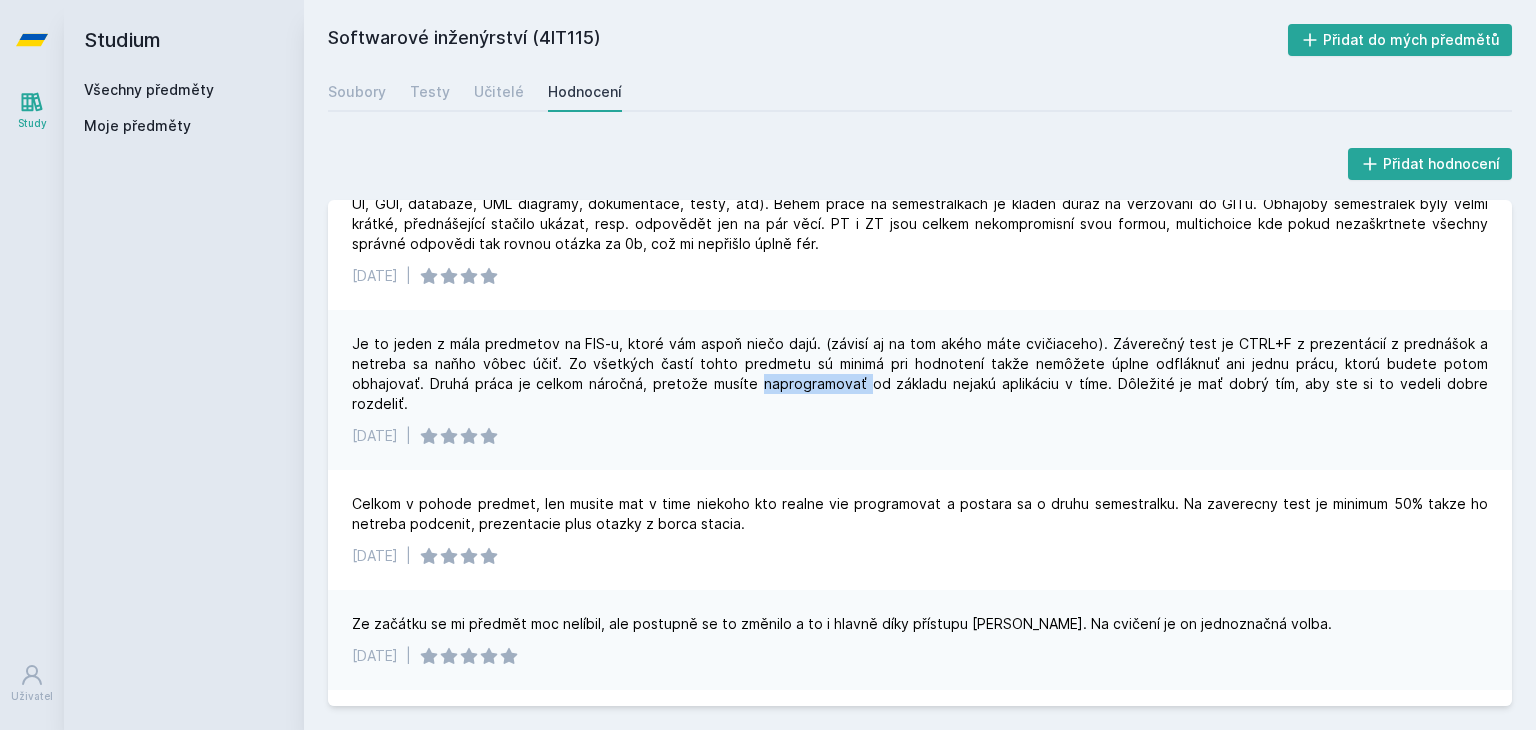 click on "Je to jeden z mála predmetov na FIS-u, ktoré vám aspoň niečo dajú. (závisí aj na tom akého máte cvičiaceho). Záverečný test je CTRL+F z prezentácií z prednášok a netreba sa naňho vôbec účiť. Zo všetkých častí tohto predmetu sú minimá pri hodnotení takže nemôžete úplne odfláknuť ani jednu prácu, ktorú budete potom obhajovať. Druhá práca je celkom náročná, pretože musíte naprogramovať od základu nejakú aplikáciu v tíme. Dôležité je mať dobrý tím, aby ste si to vedeli dobre rozdeliť." at bounding box center (920, 374) 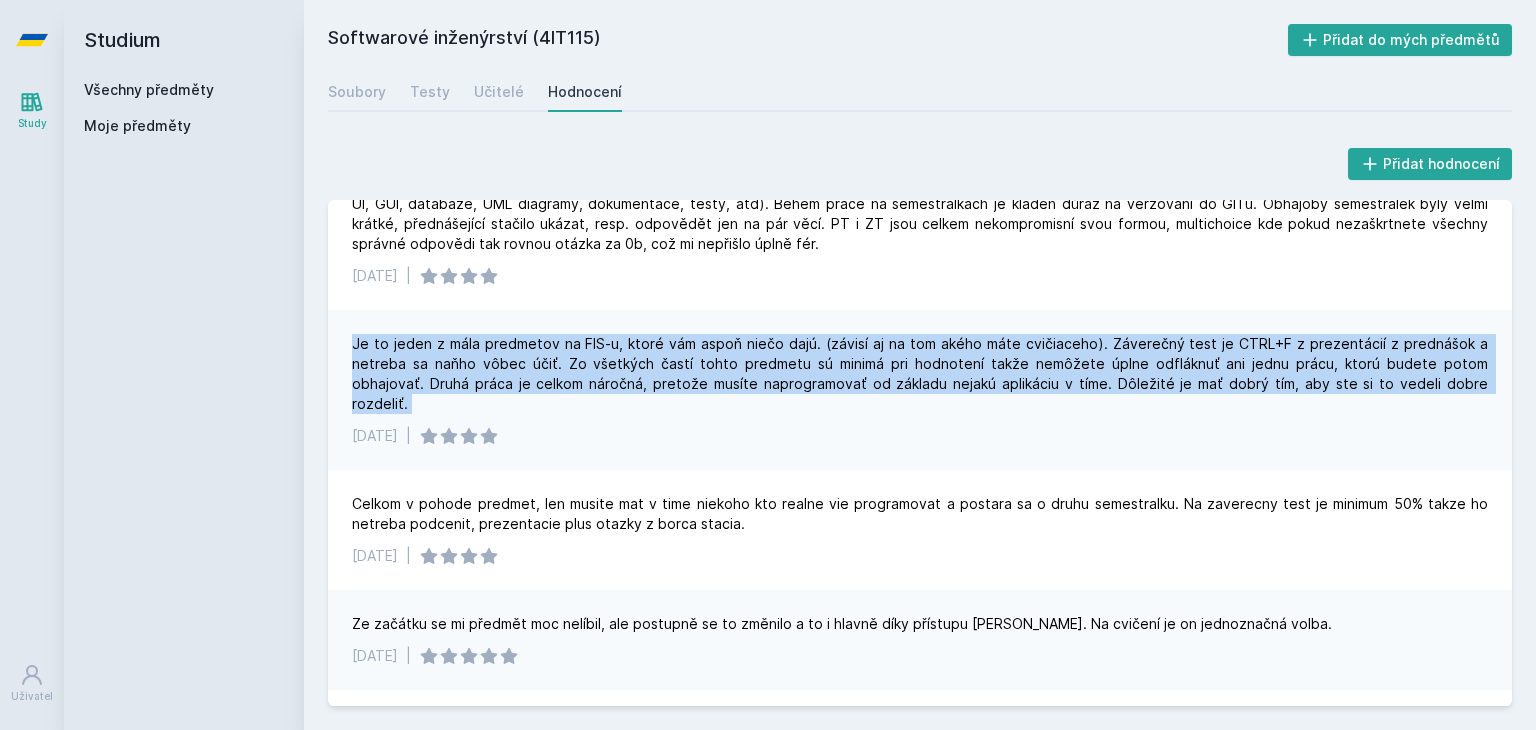 click on "Je to jeden z mála predmetov na FIS-u, ktoré vám aspoň niečo dajú. (závisí aj na tom akého máte cvičiaceho). Záverečný test je CTRL+F z prezentácií z prednášok a netreba sa naňho vôbec účiť. Zo všetkých častí tohto predmetu sú minimá pri hodnotení takže nemôžete úplne odfláknuť ani jednu prácu, ktorú budete potom obhajovať. Druhá práca je celkom náročná, pretože musíte naprogramovať od základu nejakú aplikáciu v tíme. Dôležité je mať dobrý tím, aby ste si to vedeli dobre rozdeliť." at bounding box center [920, 374] 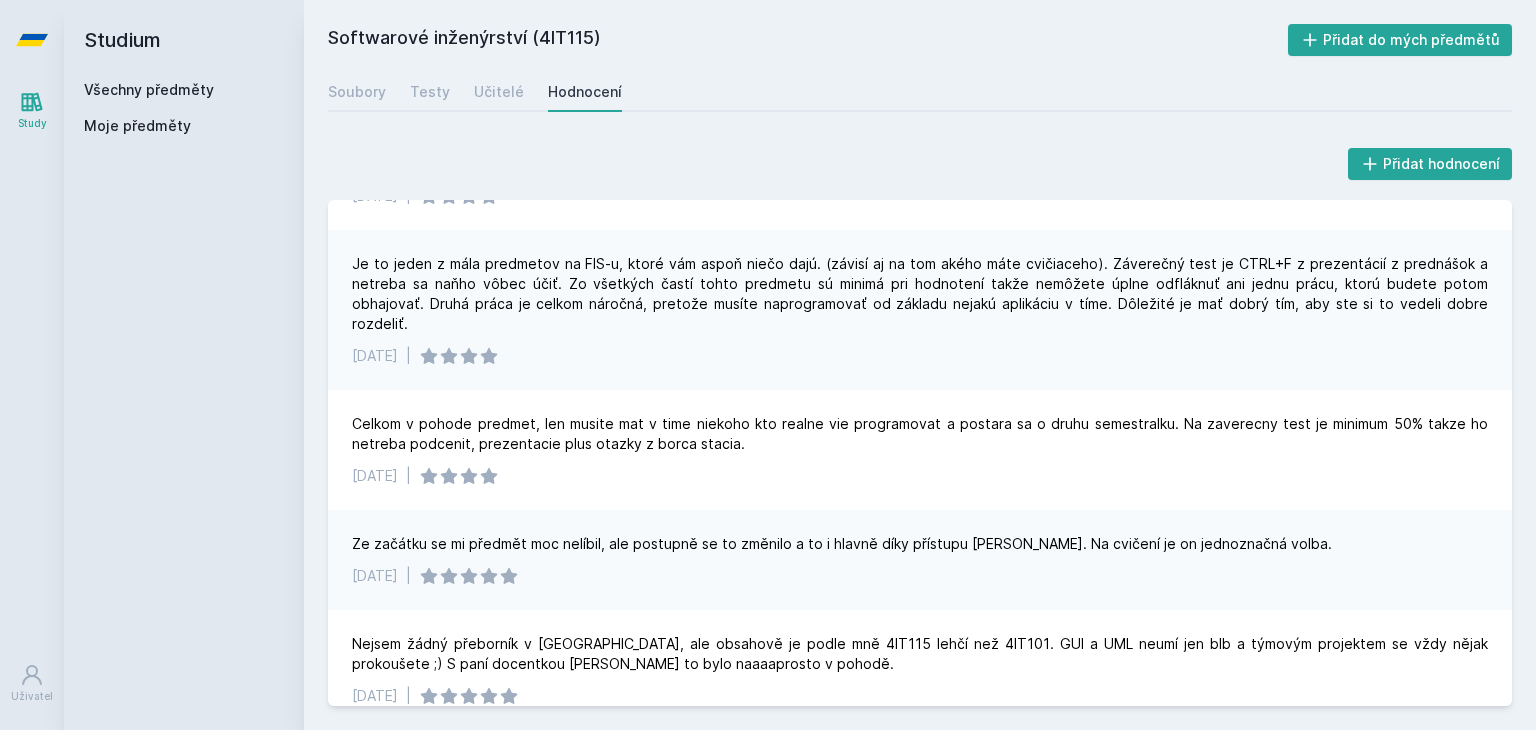 scroll, scrollTop: 594, scrollLeft: 0, axis: vertical 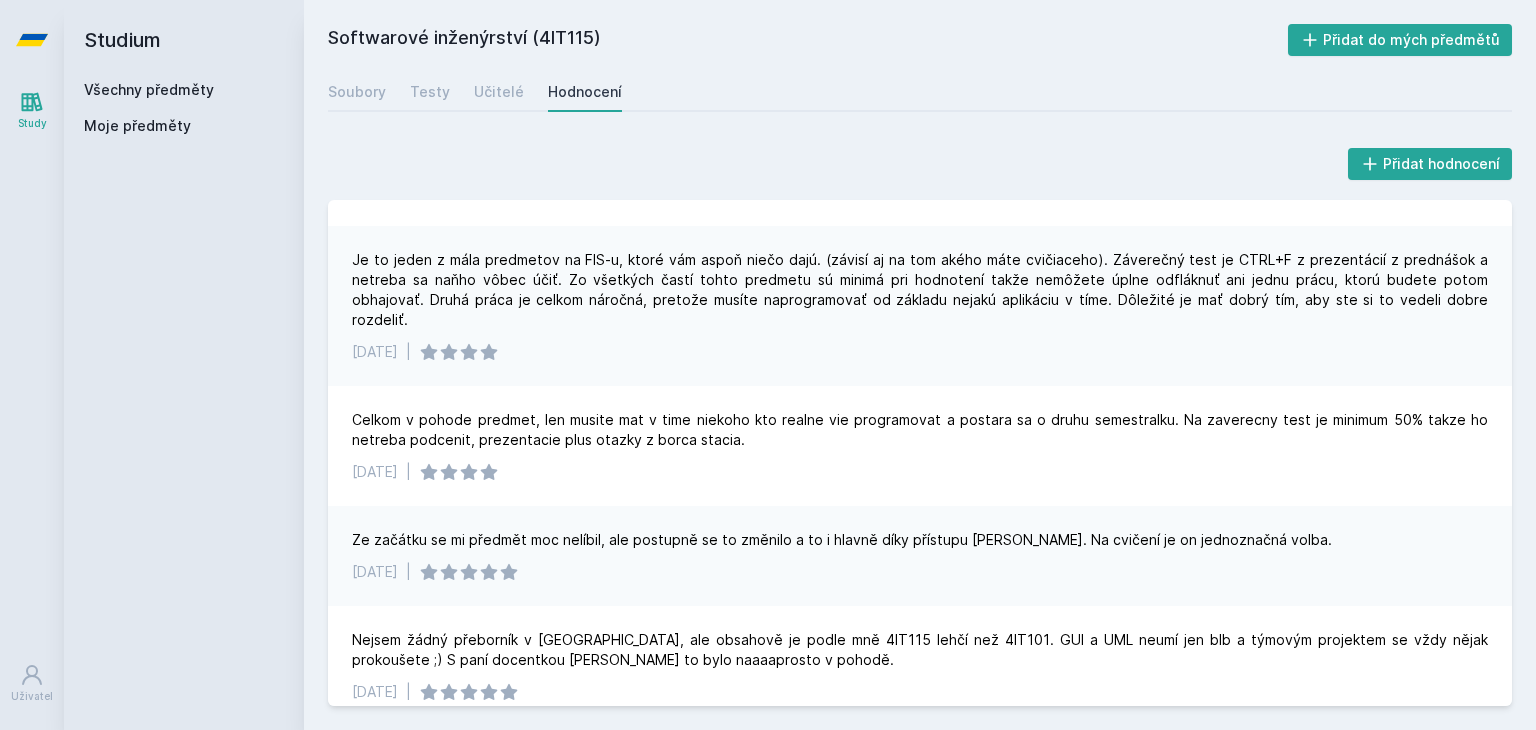 click on "Celkom v pohode predmet, len musite mat v time niekoho kto realne vie programovat a postara sa o druhu semestralku. Na zaverecny test je minimum 50% takze ho netreba podcenit, prezentacie plus otazky z borca stacia." at bounding box center (920, 430) 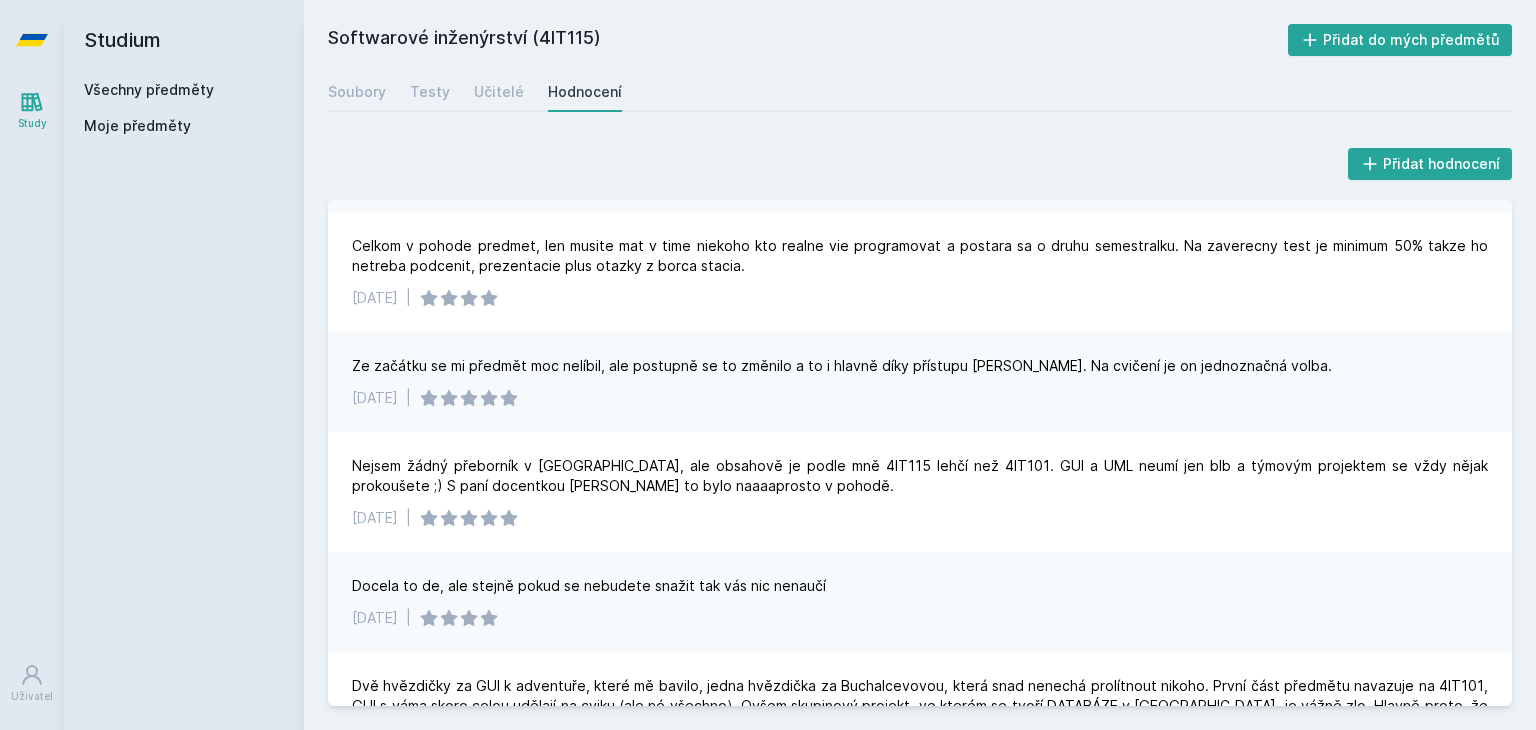 scroll, scrollTop: 772, scrollLeft: 0, axis: vertical 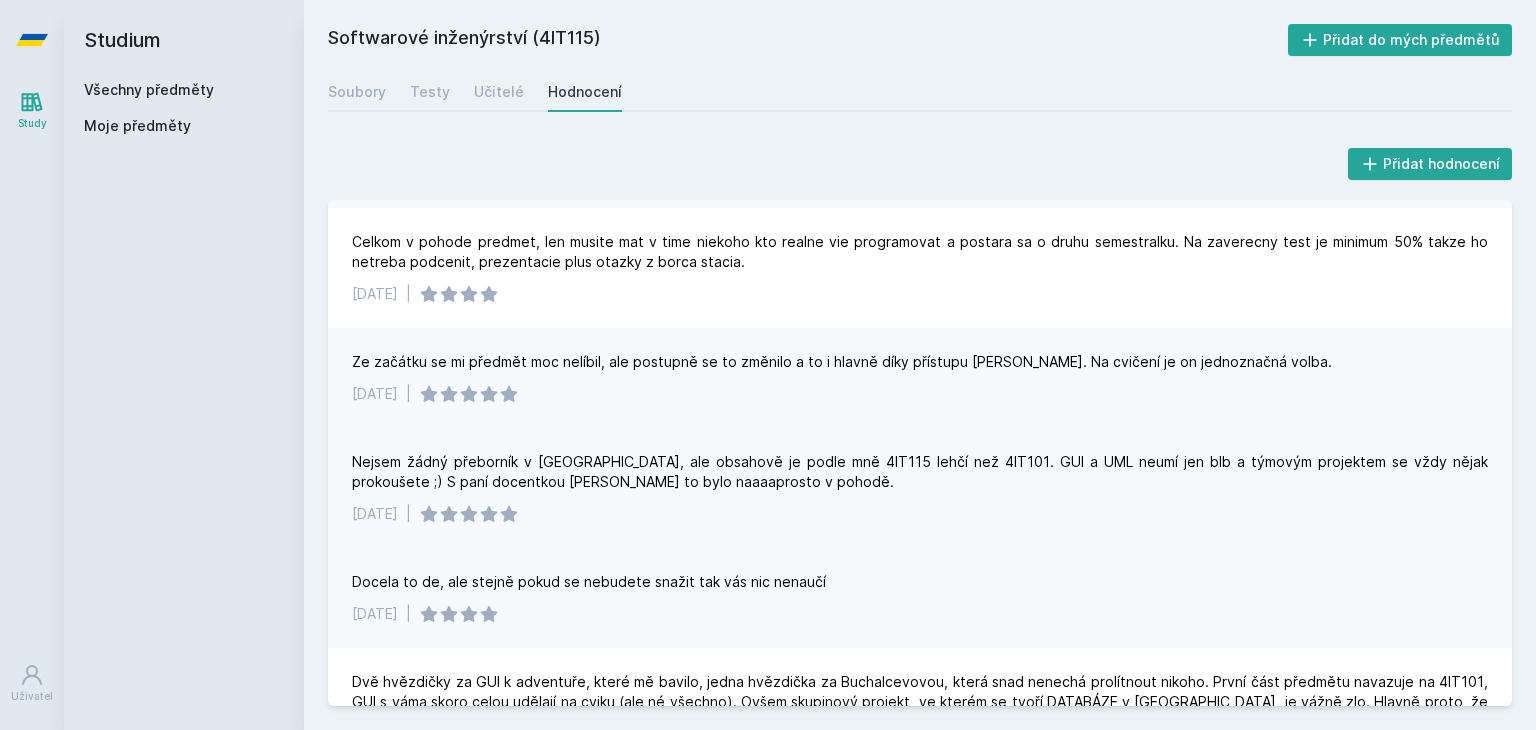click on "Nejsem žádný přeborník v [GEOGRAPHIC_DATA], ale obsahově je podle mně 4IT115 lehčí než 4IT101. GUI a UML neumí jen blb a týmovým projektem se vždy nějak prokoušete ;) S paní docentkou [PERSON_NAME] to bylo naaaaprosto v pohodě." at bounding box center (920, 472) 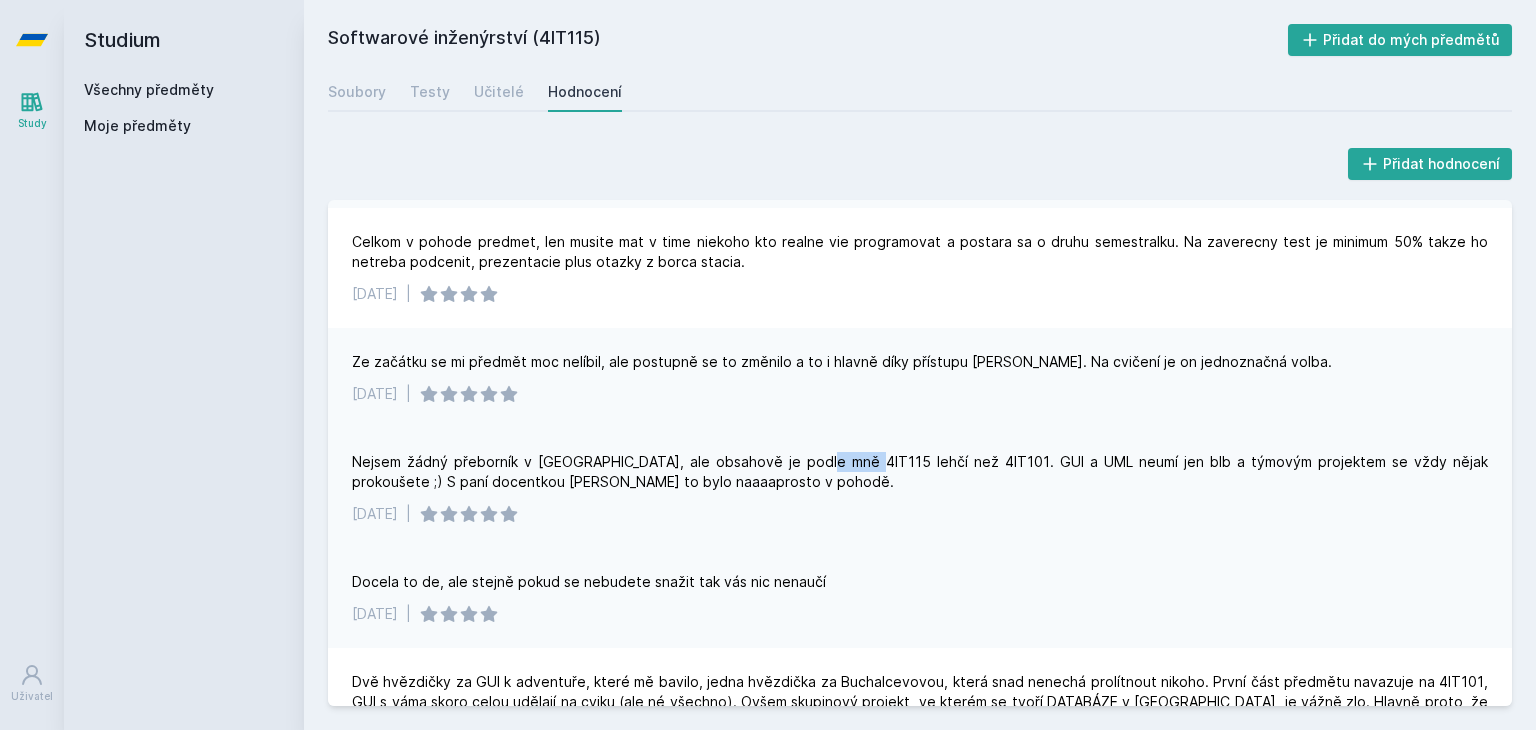 click on "Nejsem žádný přeborník v [GEOGRAPHIC_DATA], ale obsahově je podle mně 4IT115 lehčí než 4IT101. GUI a UML neumí jen blb a týmovým projektem se vždy nějak prokoušete ;) S paní docentkou [PERSON_NAME] to bylo naaaaprosto v pohodě." at bounding box center [920, 472] 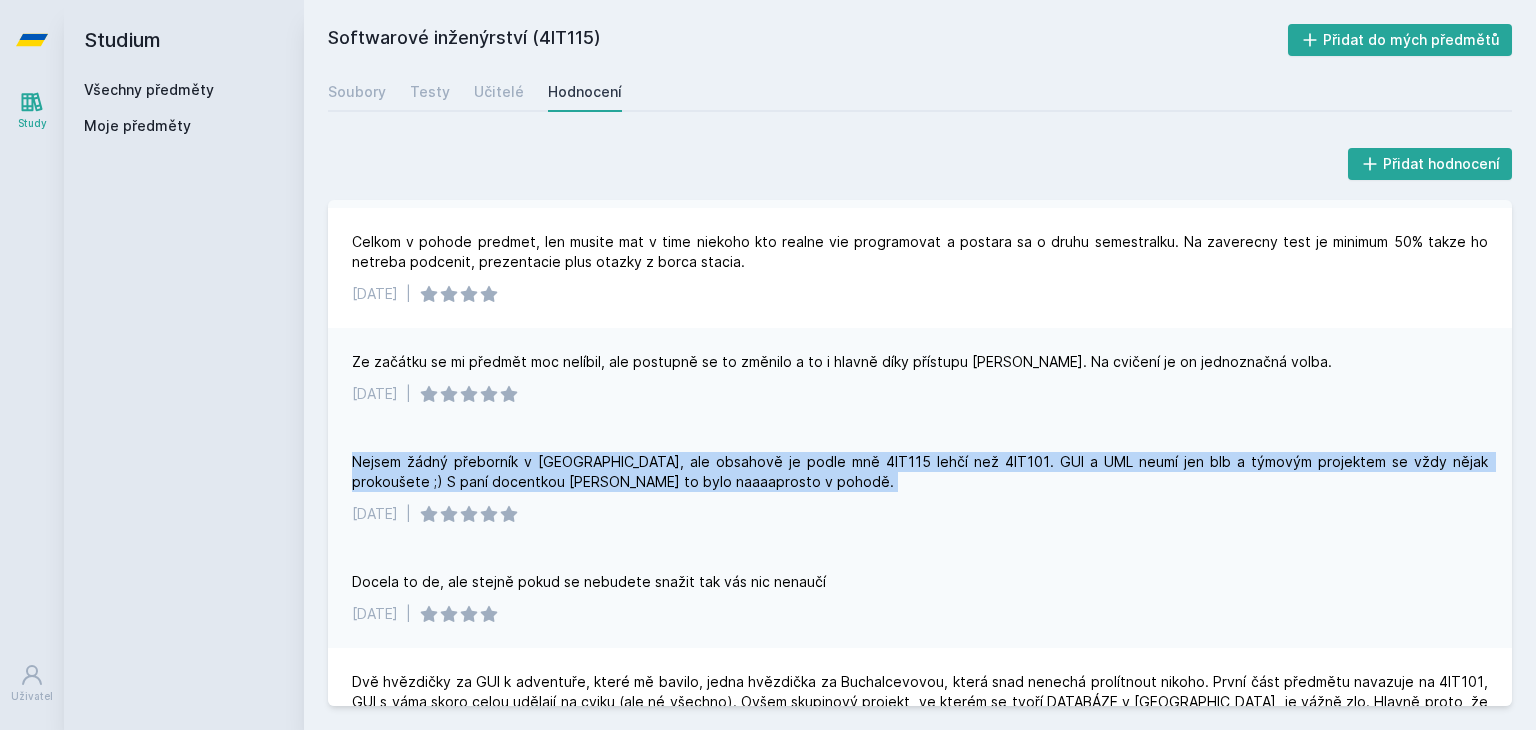 click on "Nejsem žádný přeborník v [GEOGRAPHIC_DATA], ale obsahově je podle mně 4IT115 lehčí než 4IT101. GUI a UML neumí jen blb a týmovým projektem se vždy nějak prokoušete ;) S paní docentkou [PERSON_NAME] to bylo naaaaprosto v pohodě." at bounding box center (920, 472) 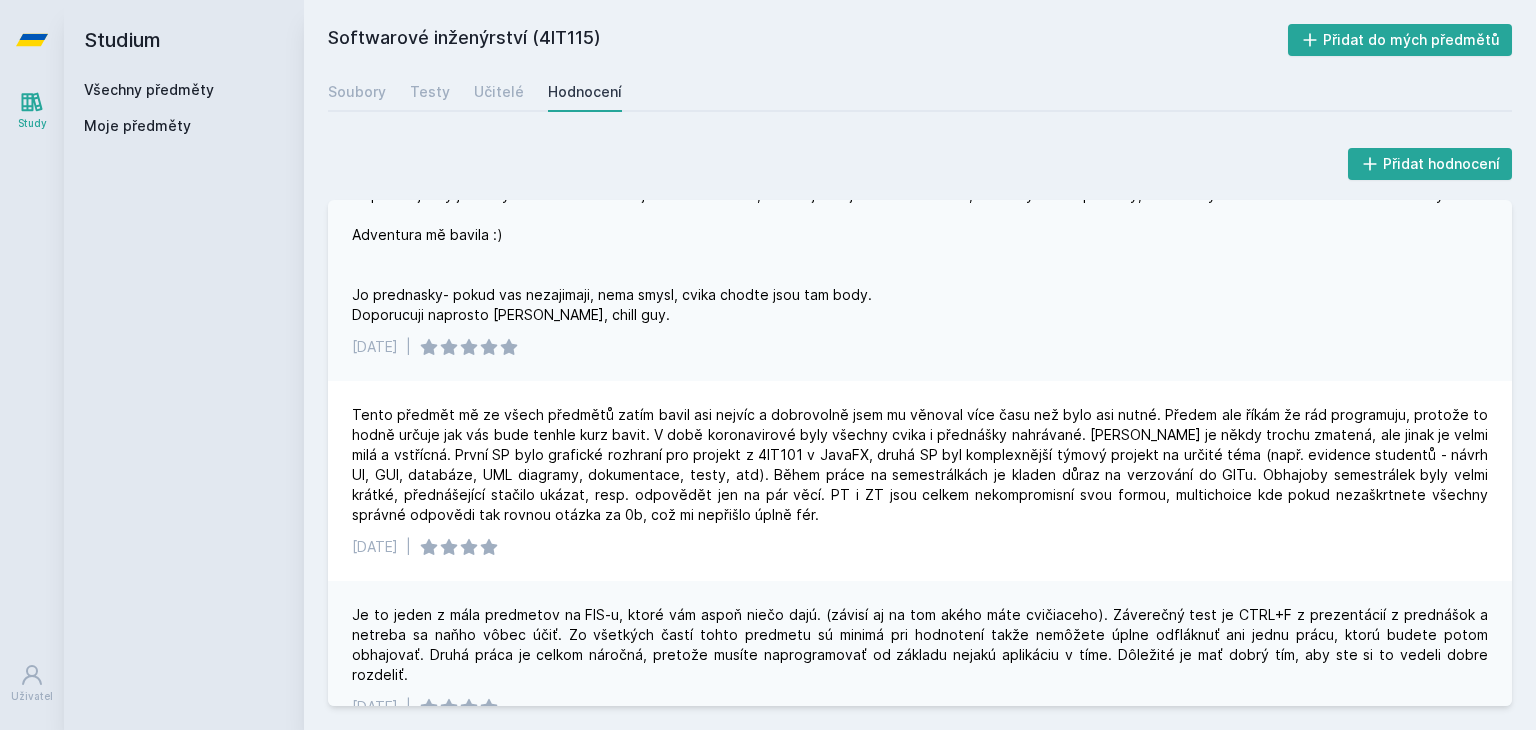 scroll, scrollTop: 0, scrollLeft: 0, axis: both 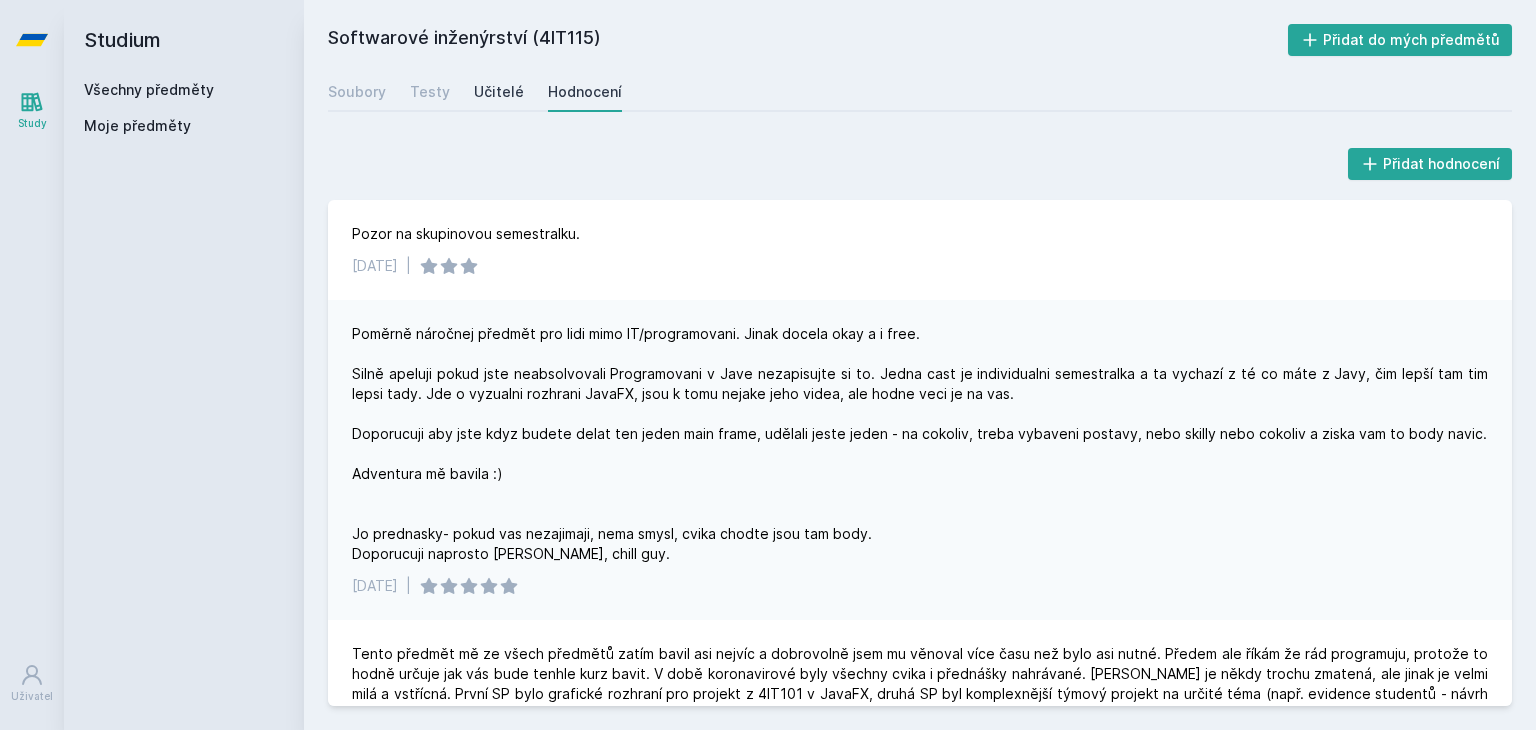 click on "Učitelé" at bounding box center [499, 92] 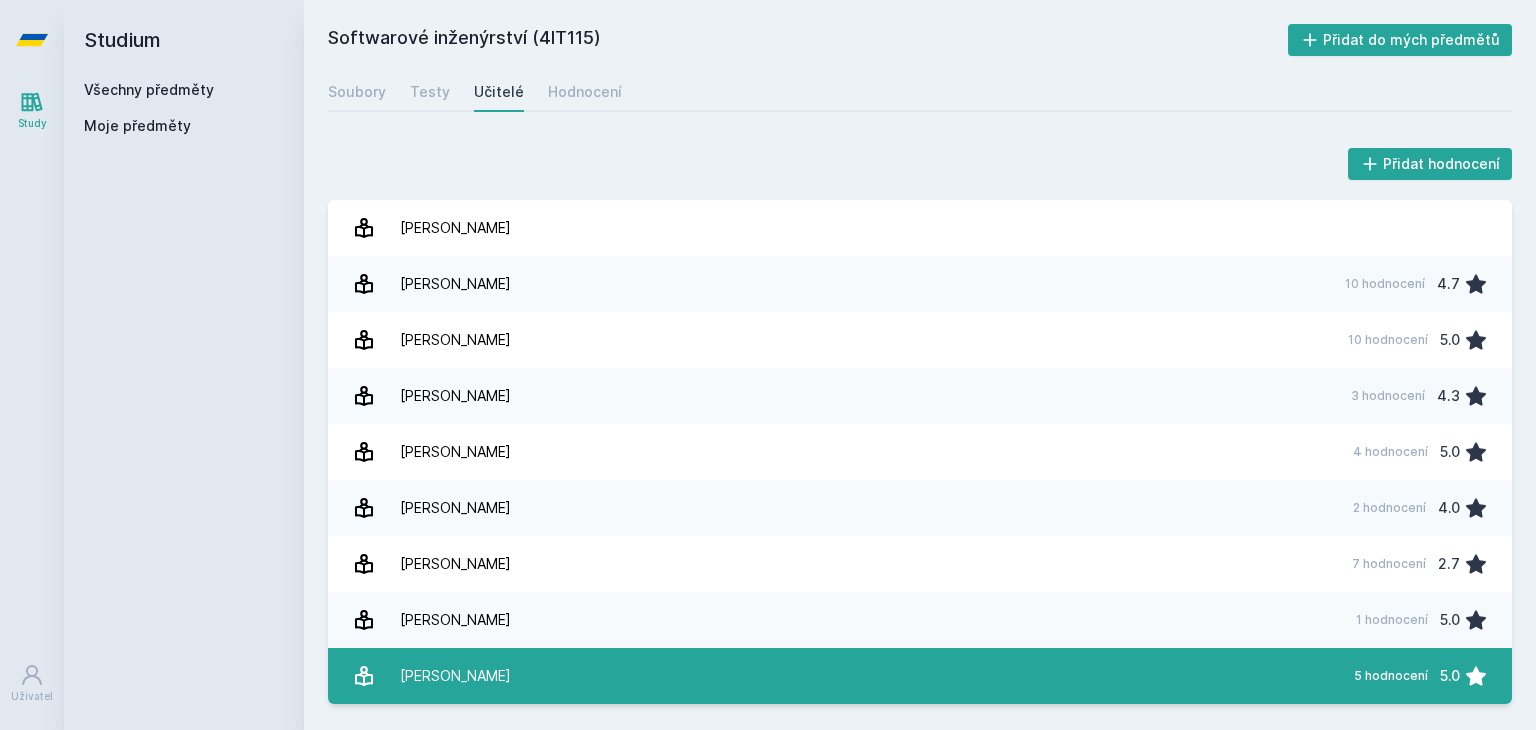 click on "[PERSON_NAME]
5 hodnocení
5.0" at bounding box center (920, 676) 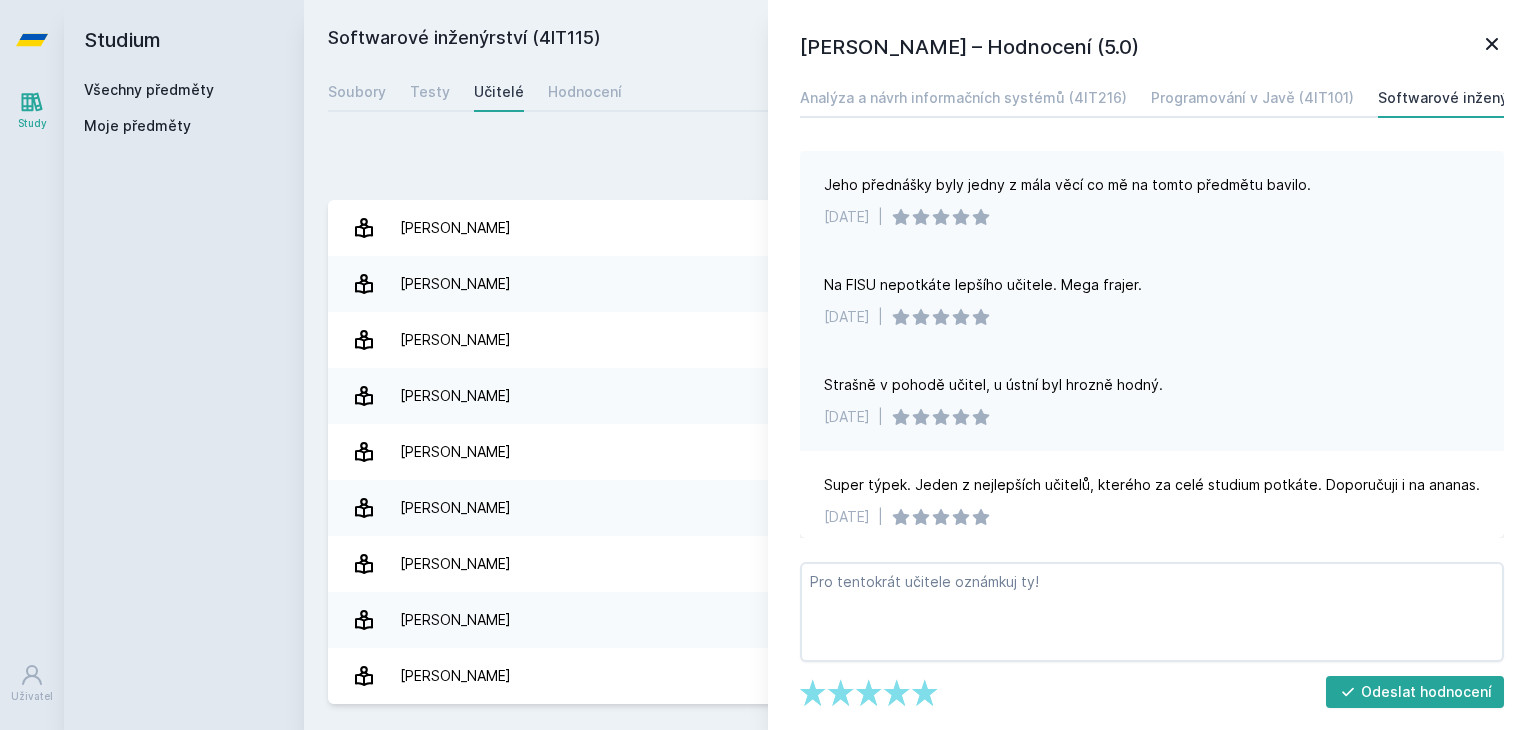 scroll, scrollTop: 131, scrollLeft: 0, axis: vertical 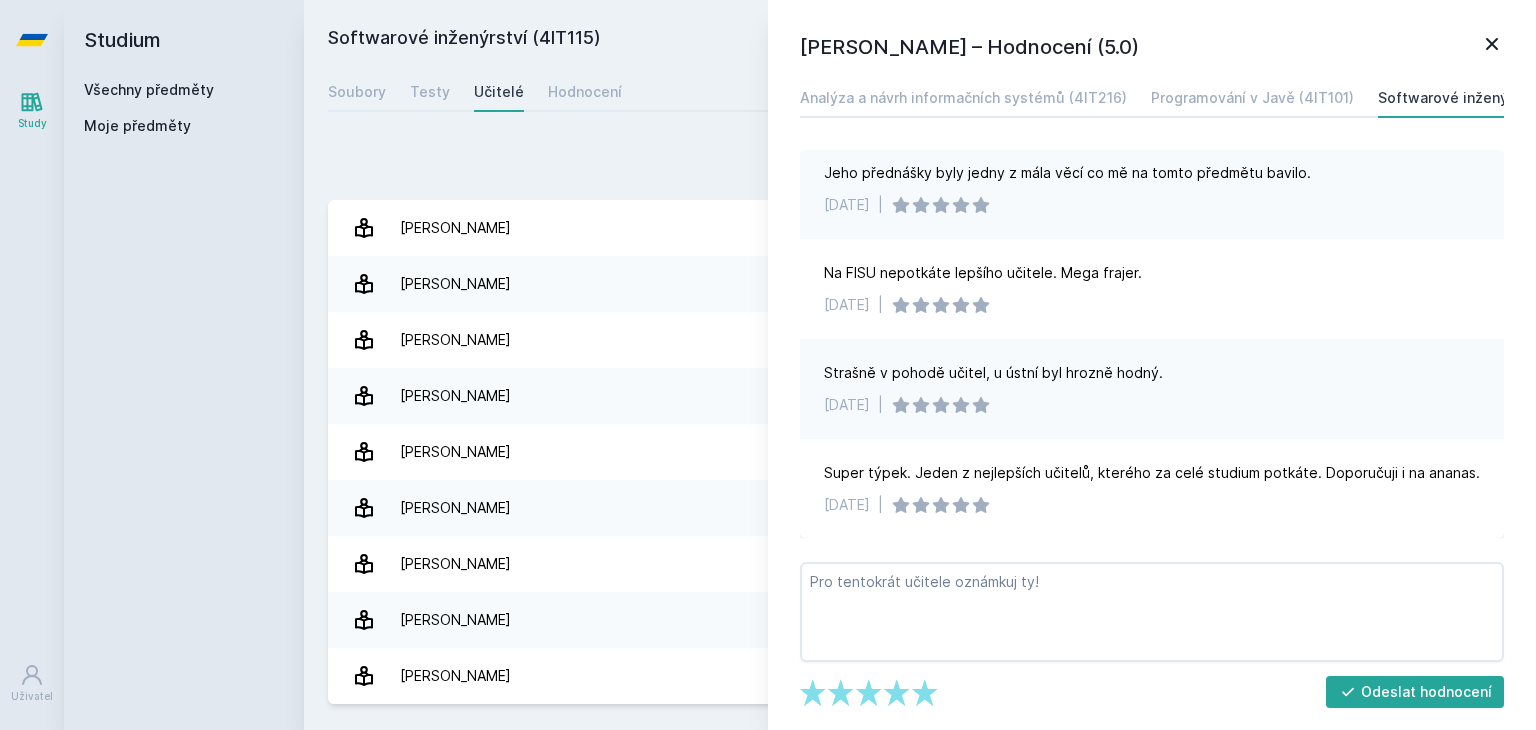 click 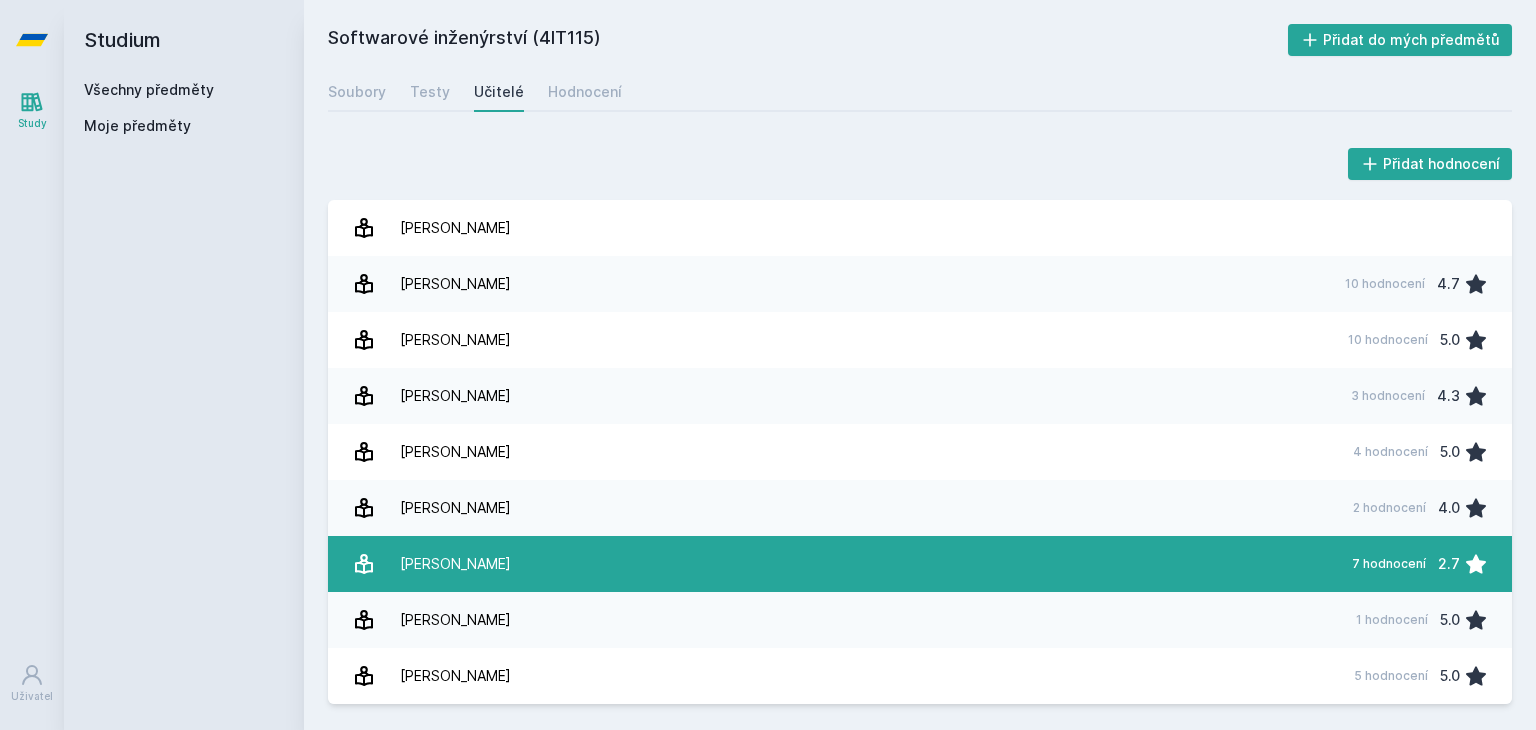 click on "[PERSON_NAME]
7 hodnocení
2.7" at bounding box center [920, 564] 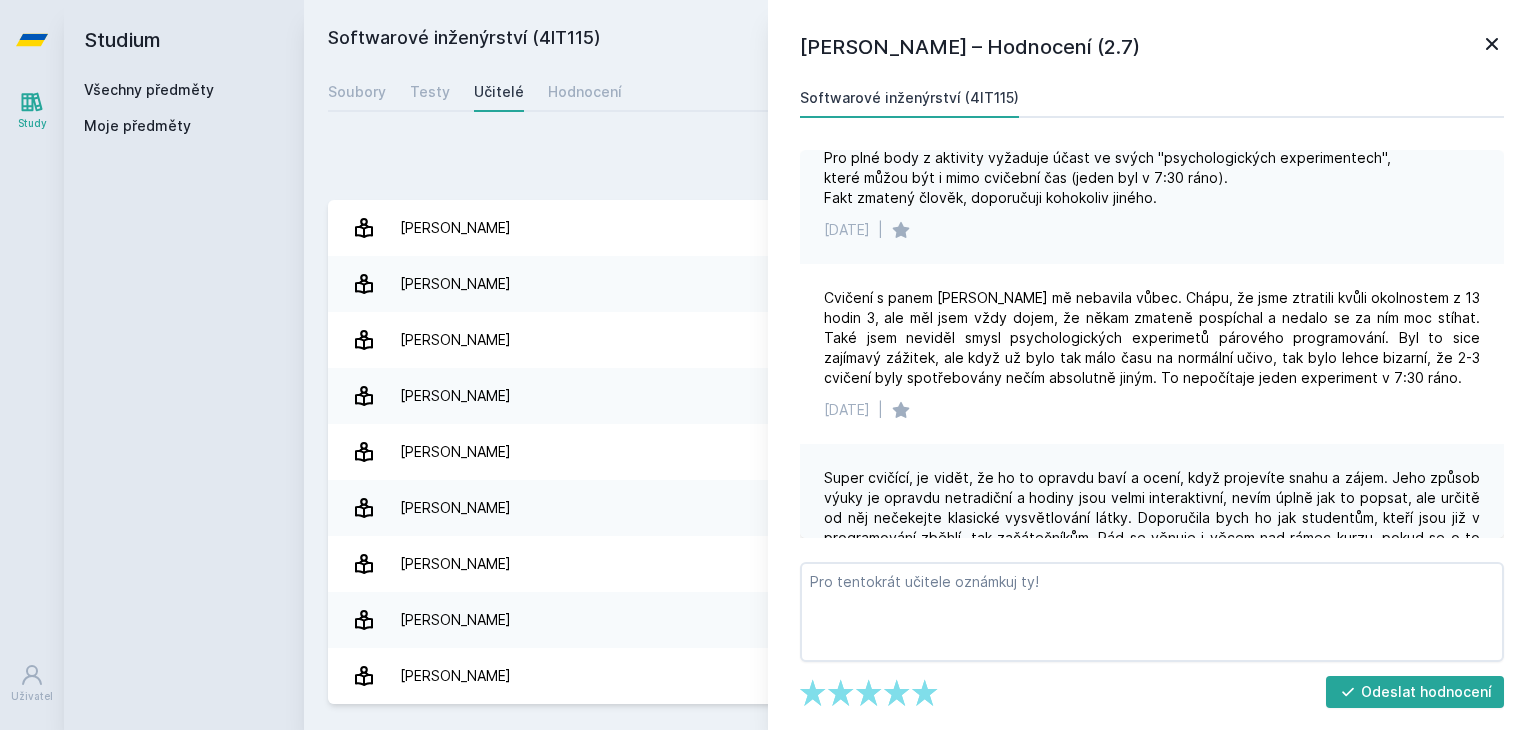 scroll, scrollTop: 816, scrollLeft: 0, axis: vertical 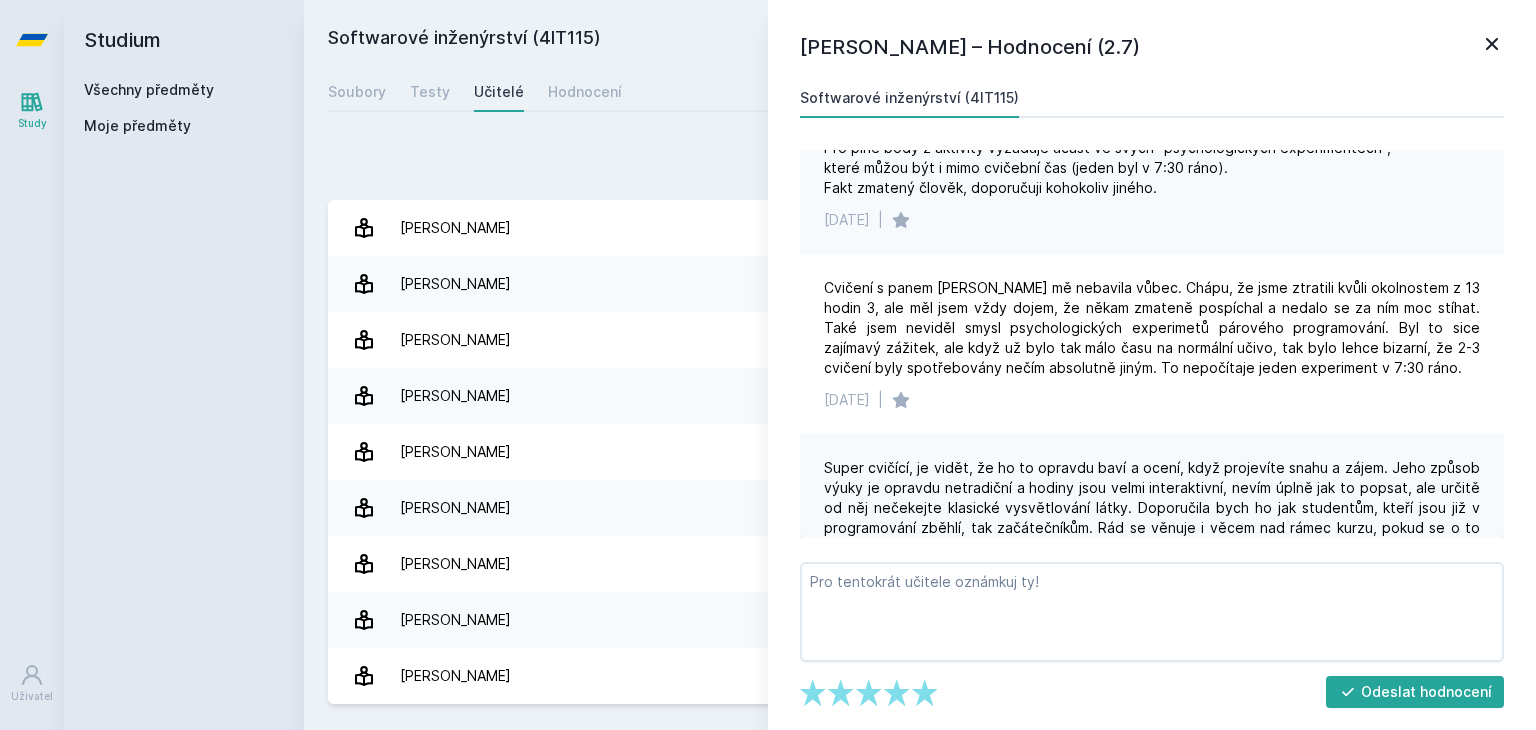 click 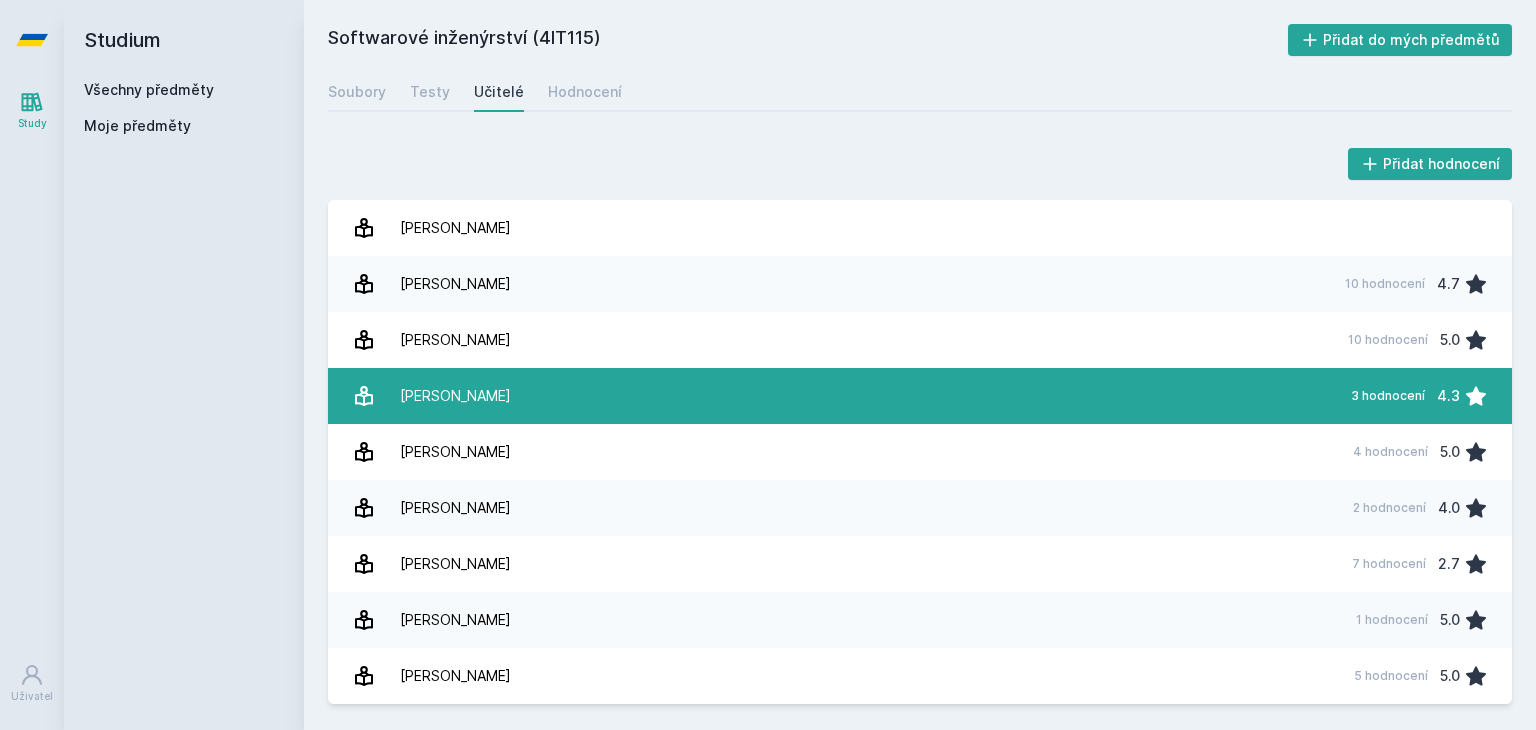 click on "[PERSON_NAME]
3 hodnocení
4.3" at bounding box center [920, 396] 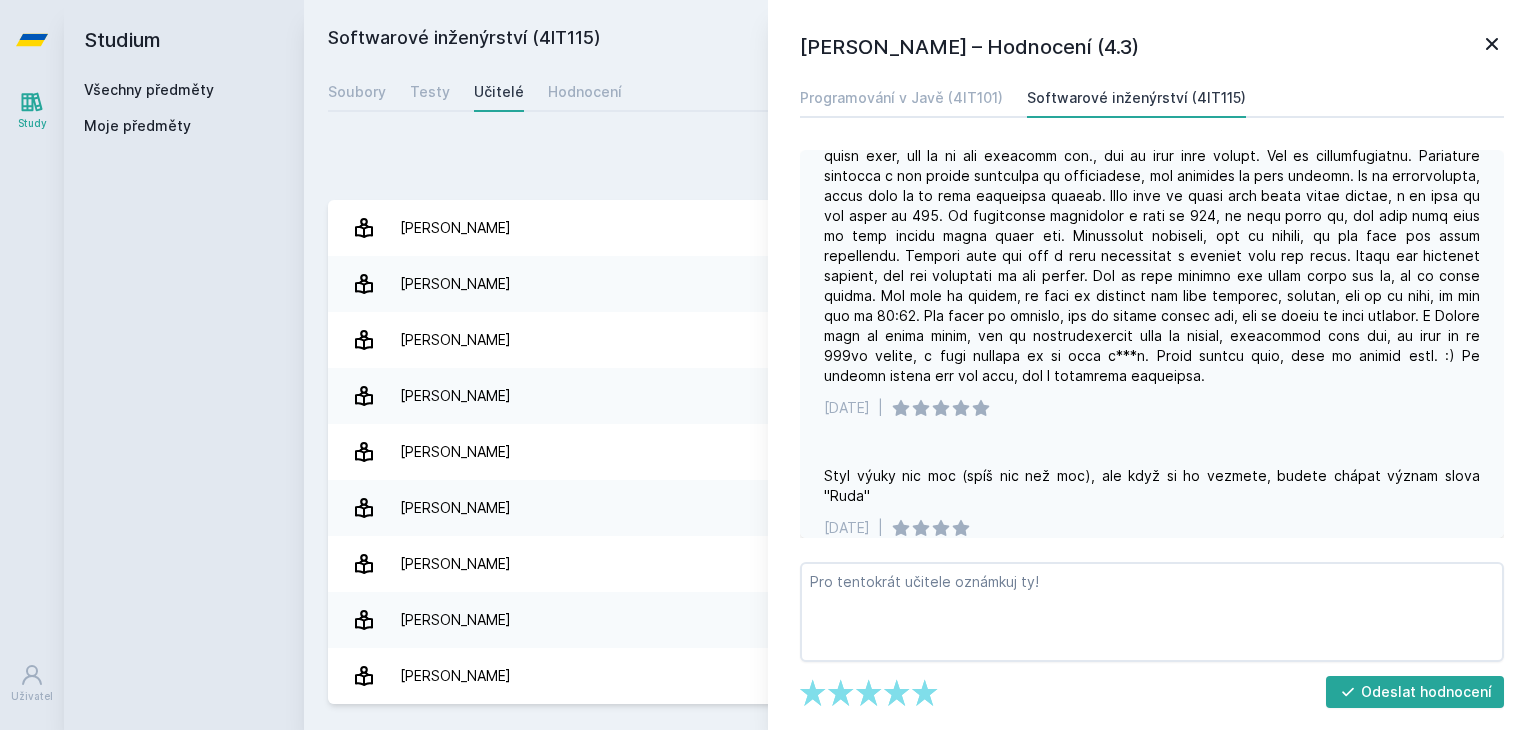 scroll, scrollTop: 211, scrollLeft: 0, axis: vertical 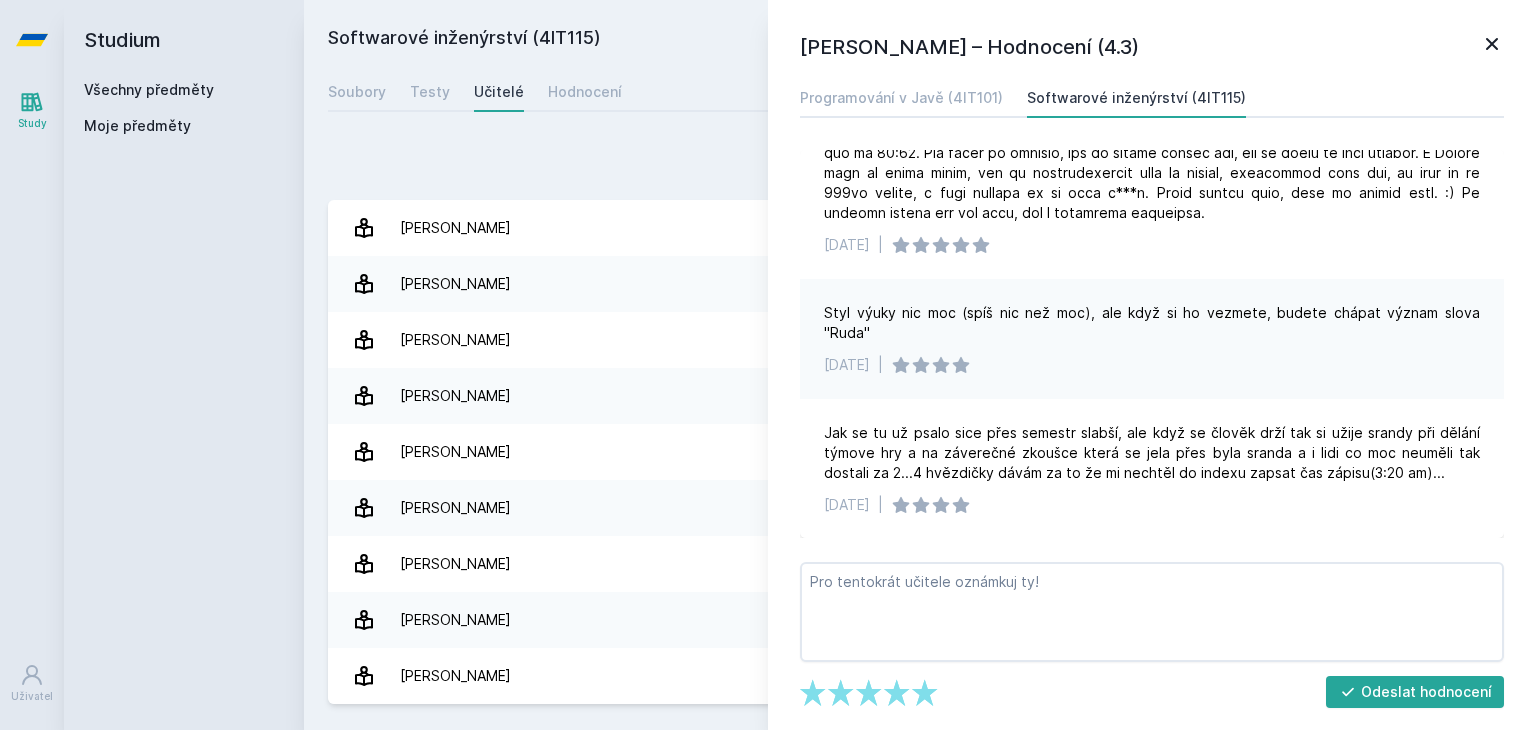 click 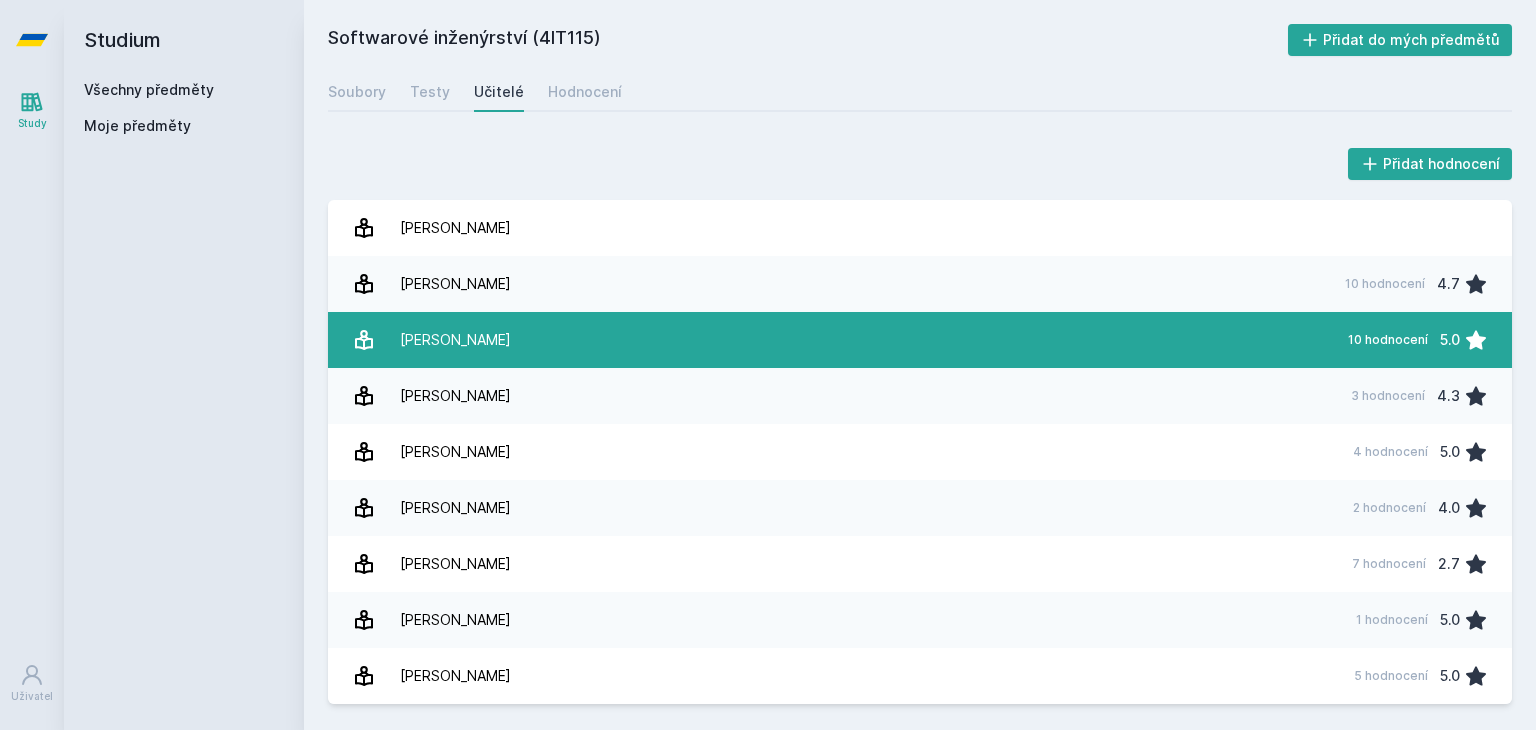 click on "[PERSON_NAME]
10 hodnocení
5.0" at bounding box center (920, 340) 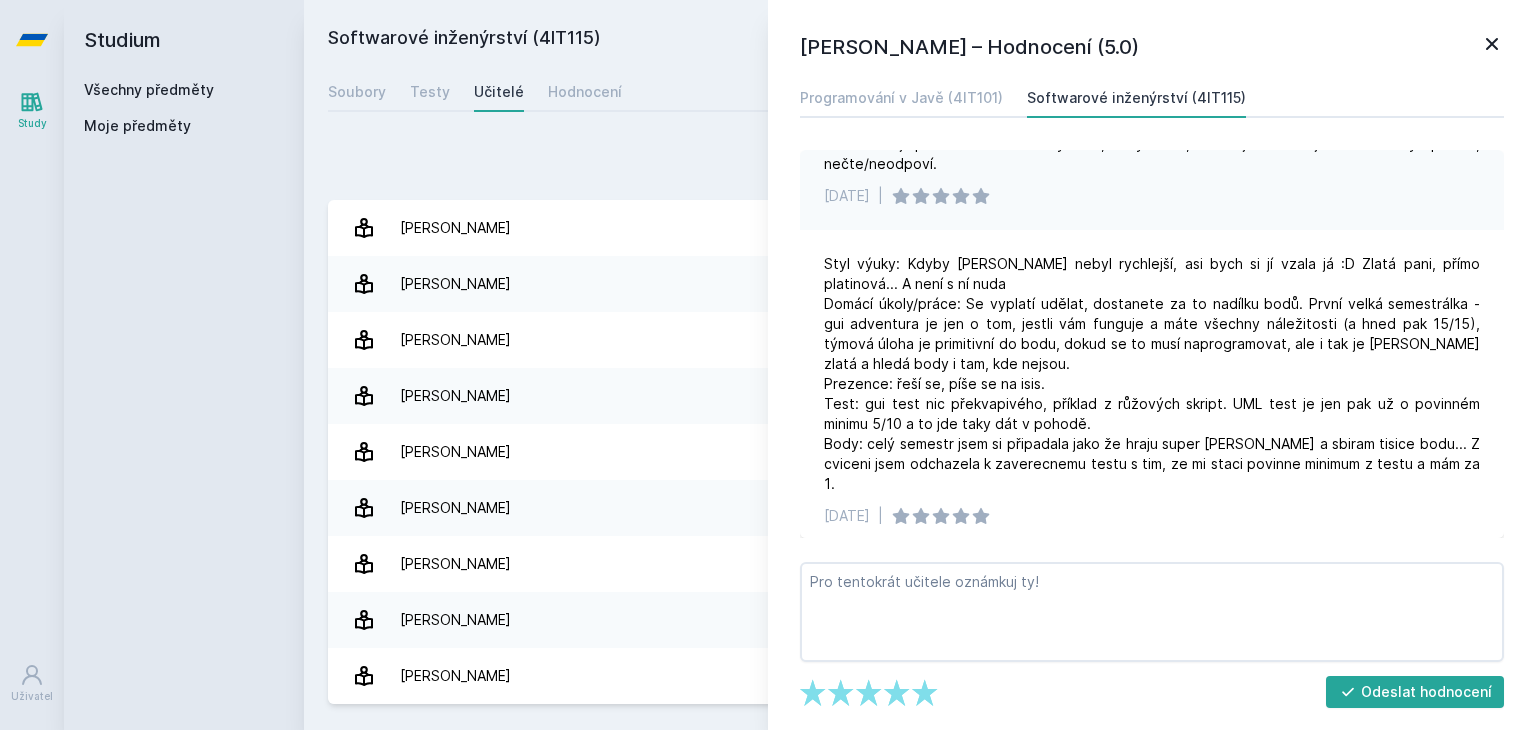 scroll, scrollTop: 0, scrollLeft: 0, axis: both 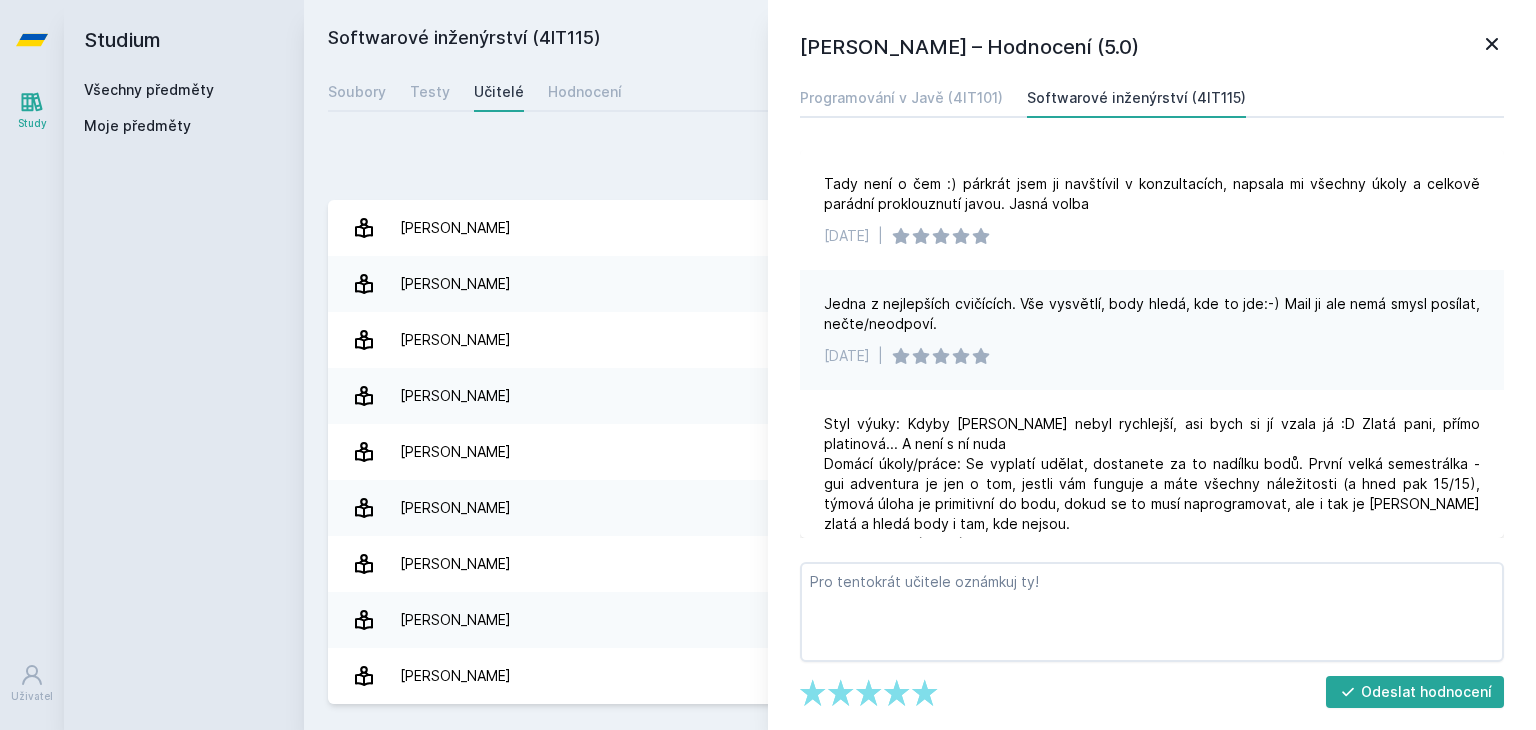 click 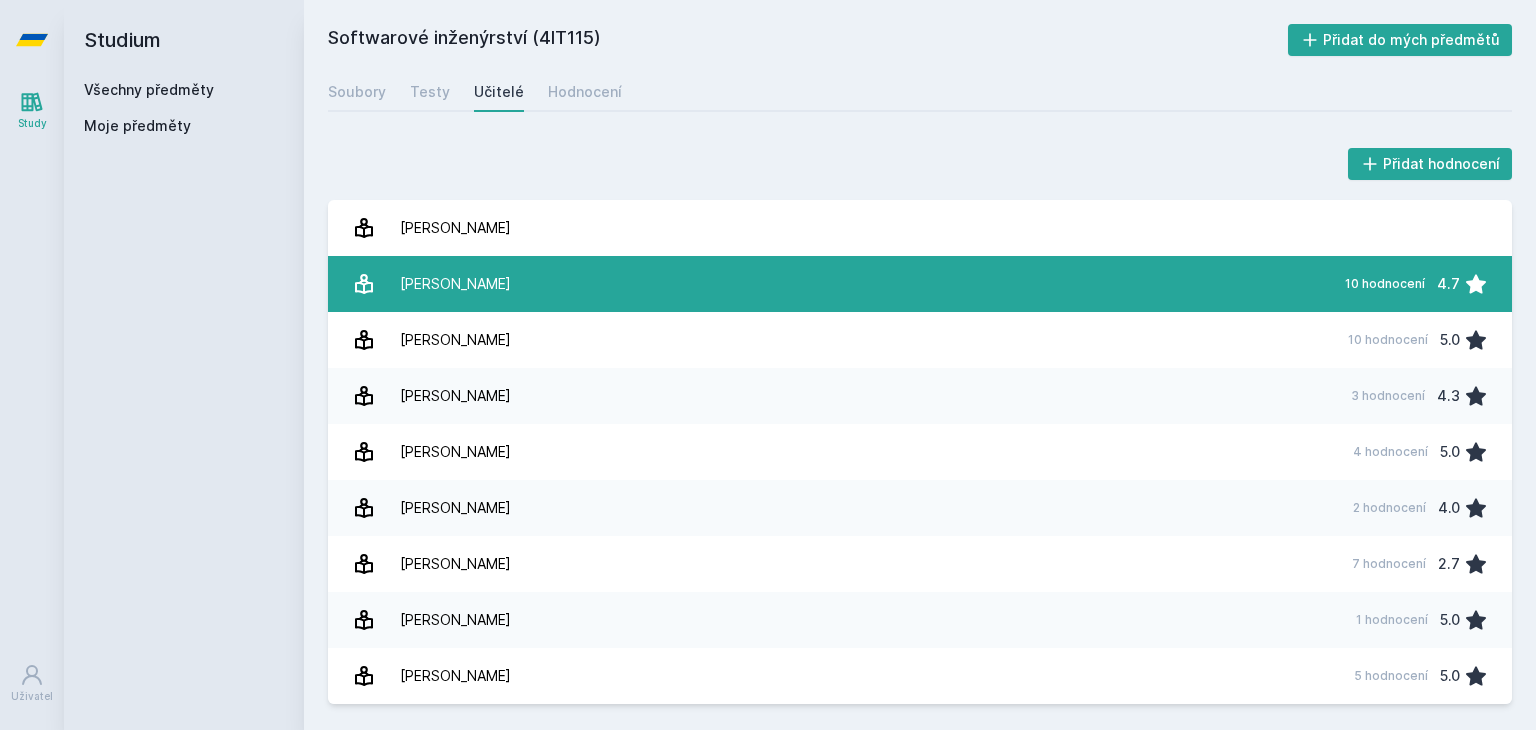 click on "[PERSON_NAME]
10 hodnocení
4.7" at bounding box center (920, 284) 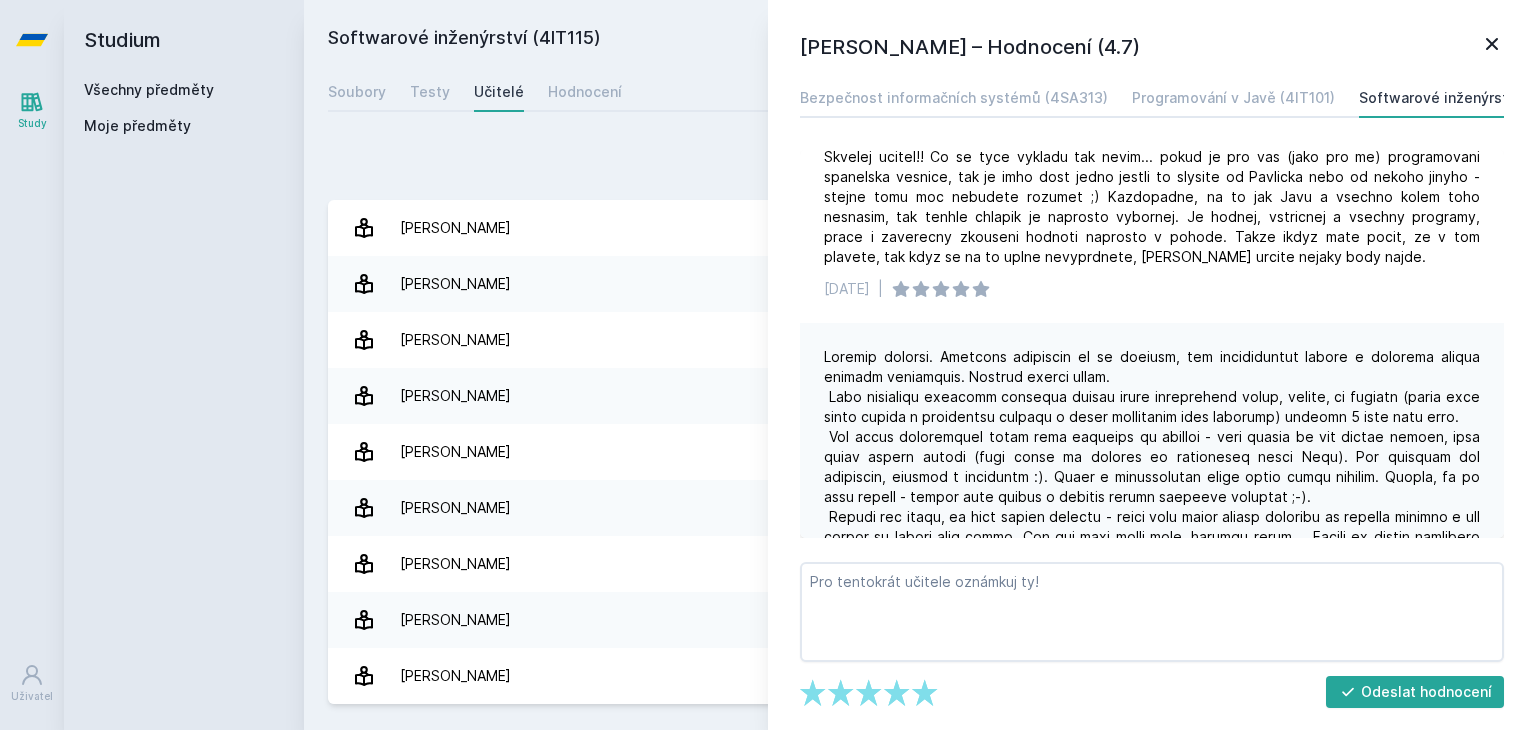 scroll, scrollTop: 1251, scrollLeft: 0, axis: vertical 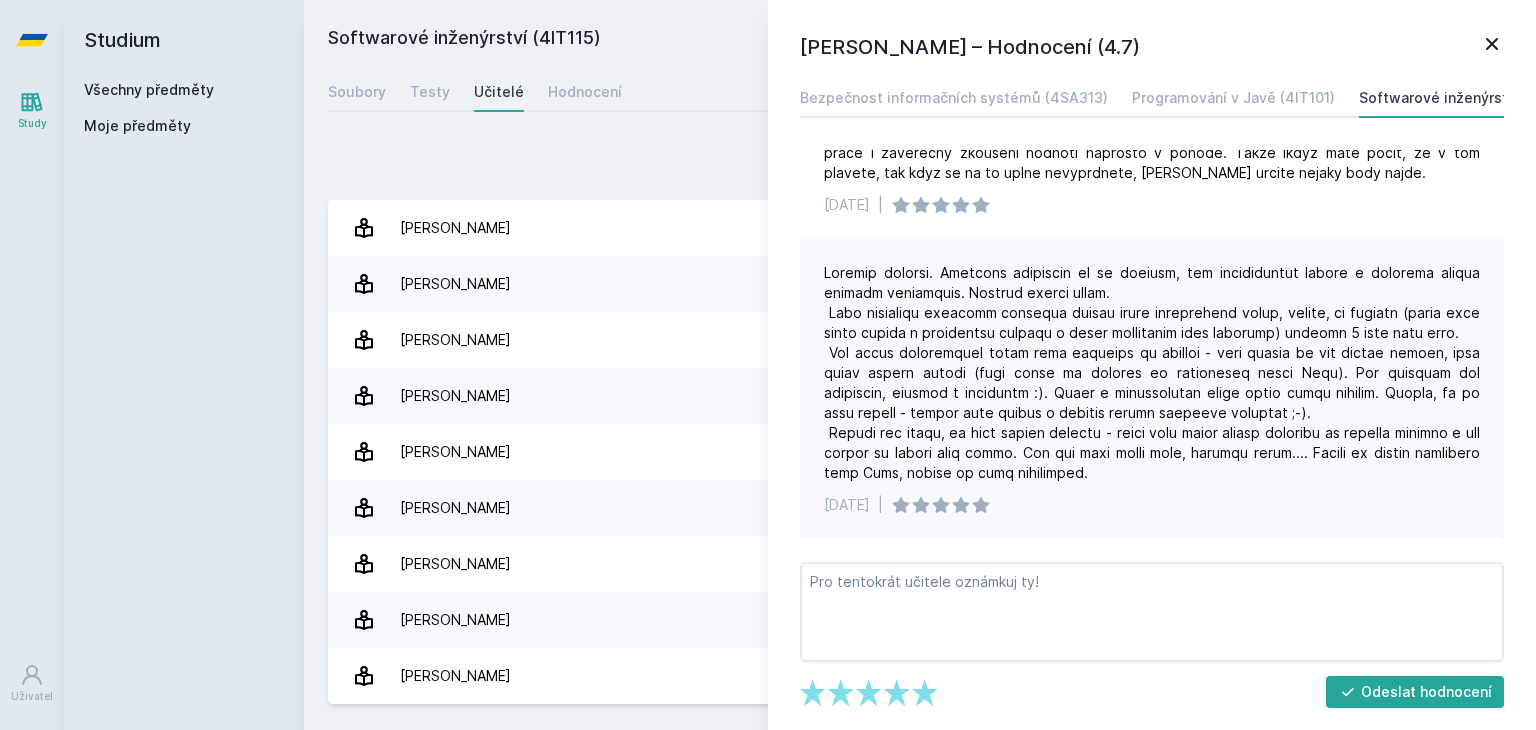 click 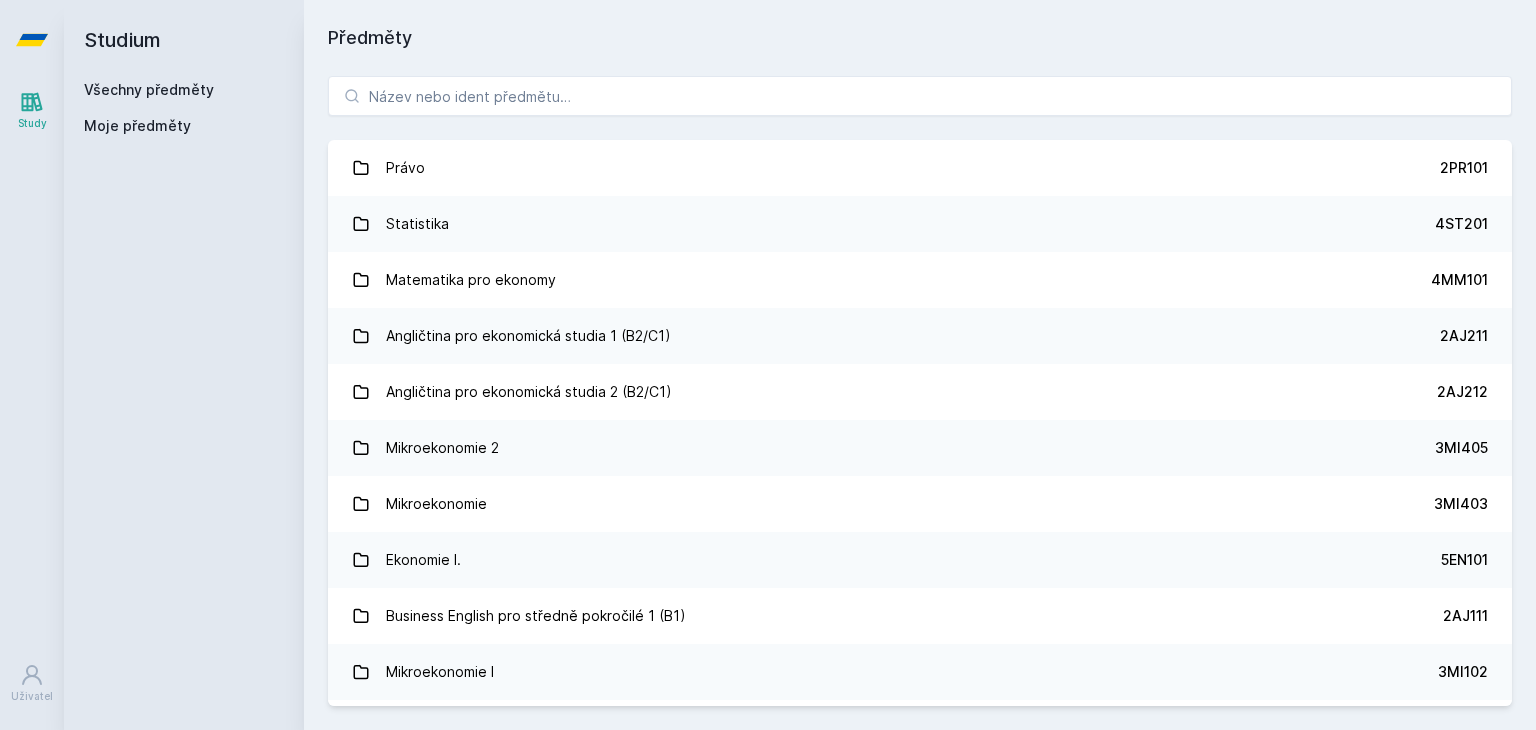 scroll, scrollTop: 0, scrollLeft: 0, axis: both 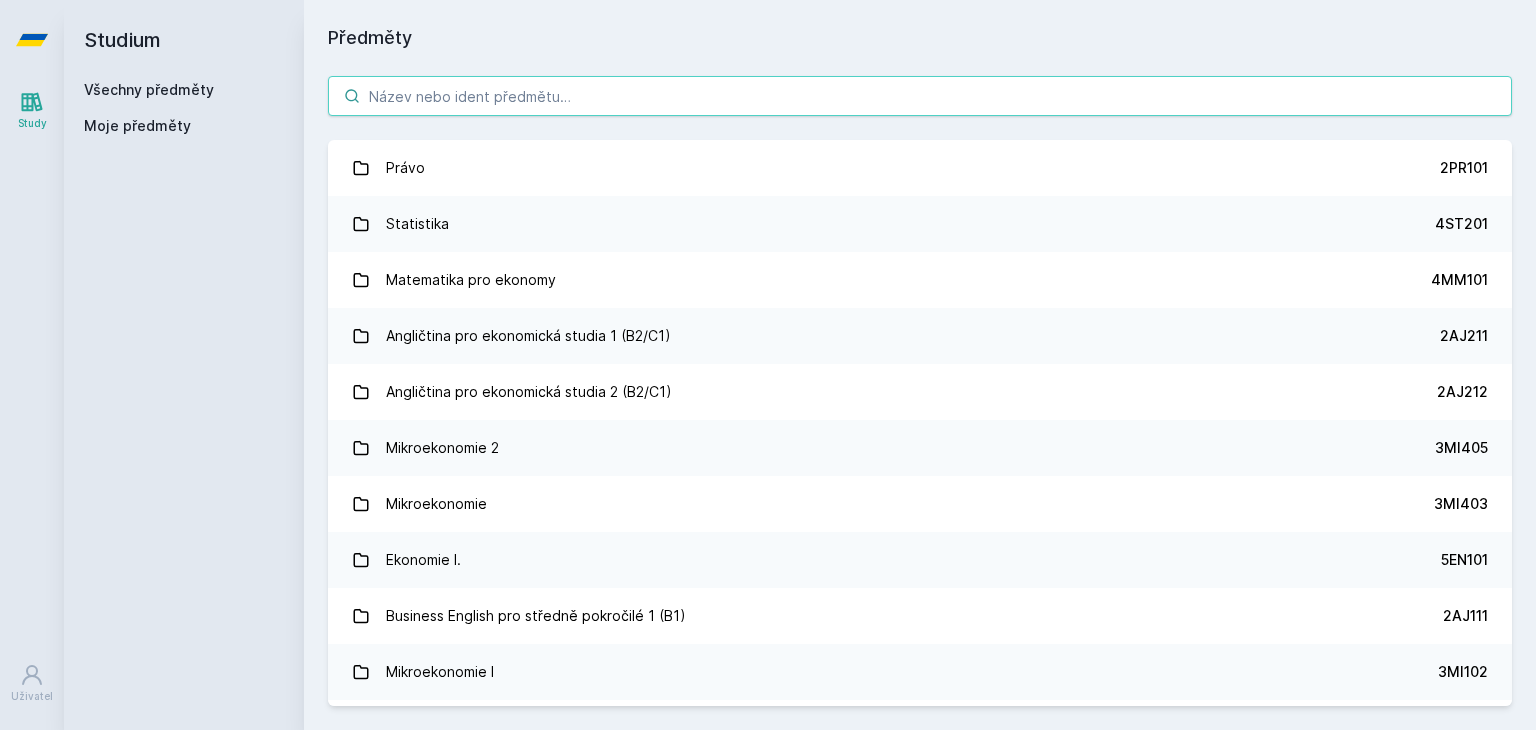 click at bounding box center [920, 96] 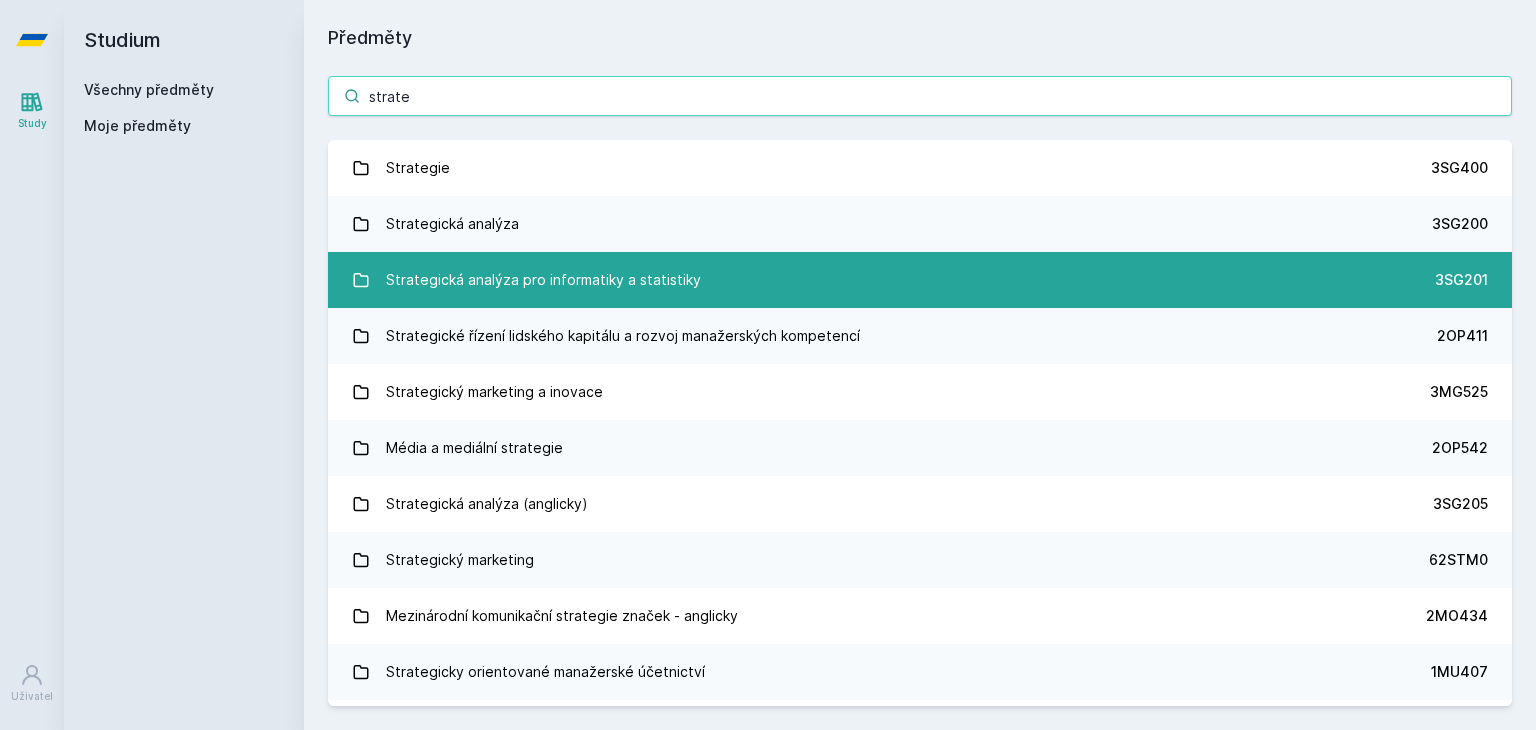 type on "strate" 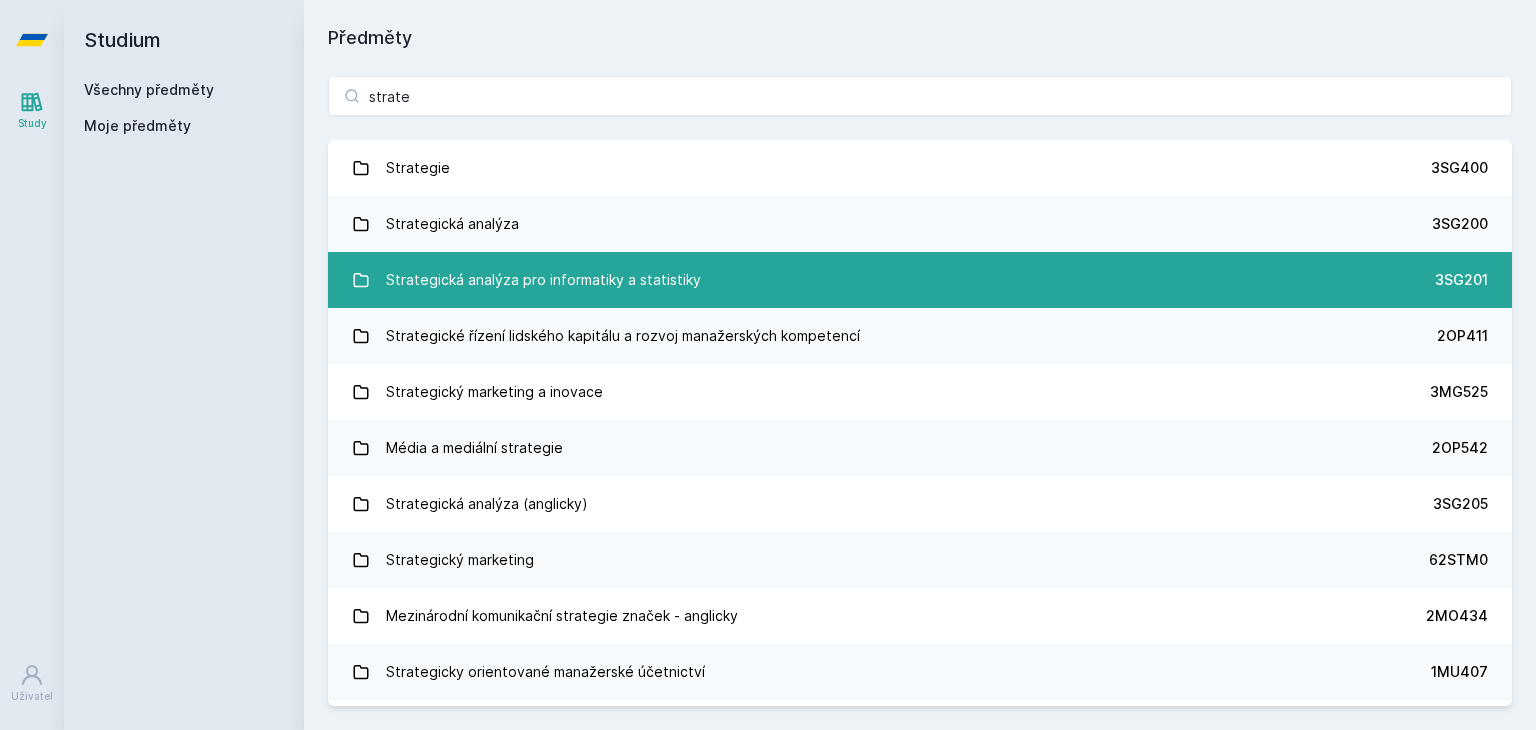 click on "Strategická analýza pro informatiky a statistiky" at bounding box center (543, 280) 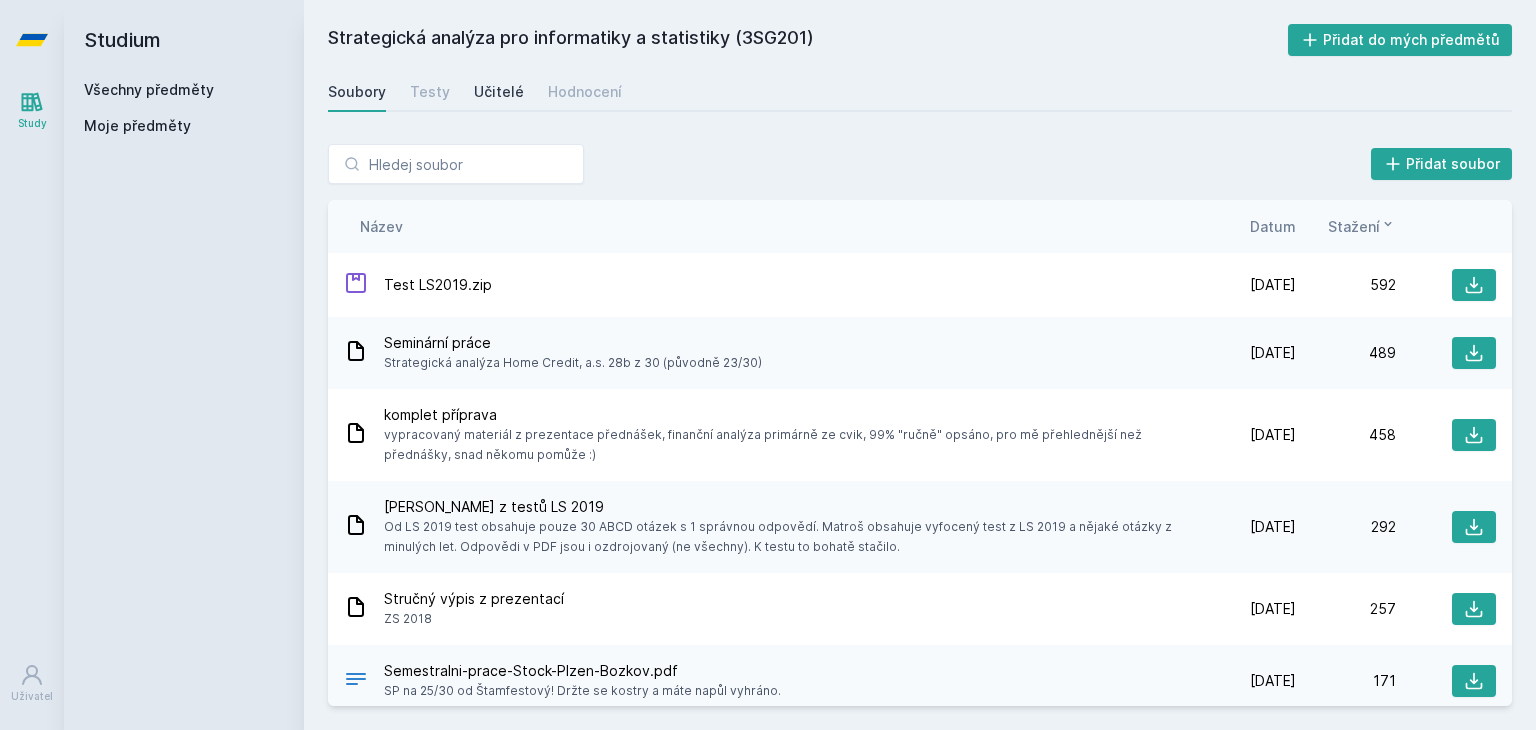 click on "Učitelé" at bounding box center (499, 92) 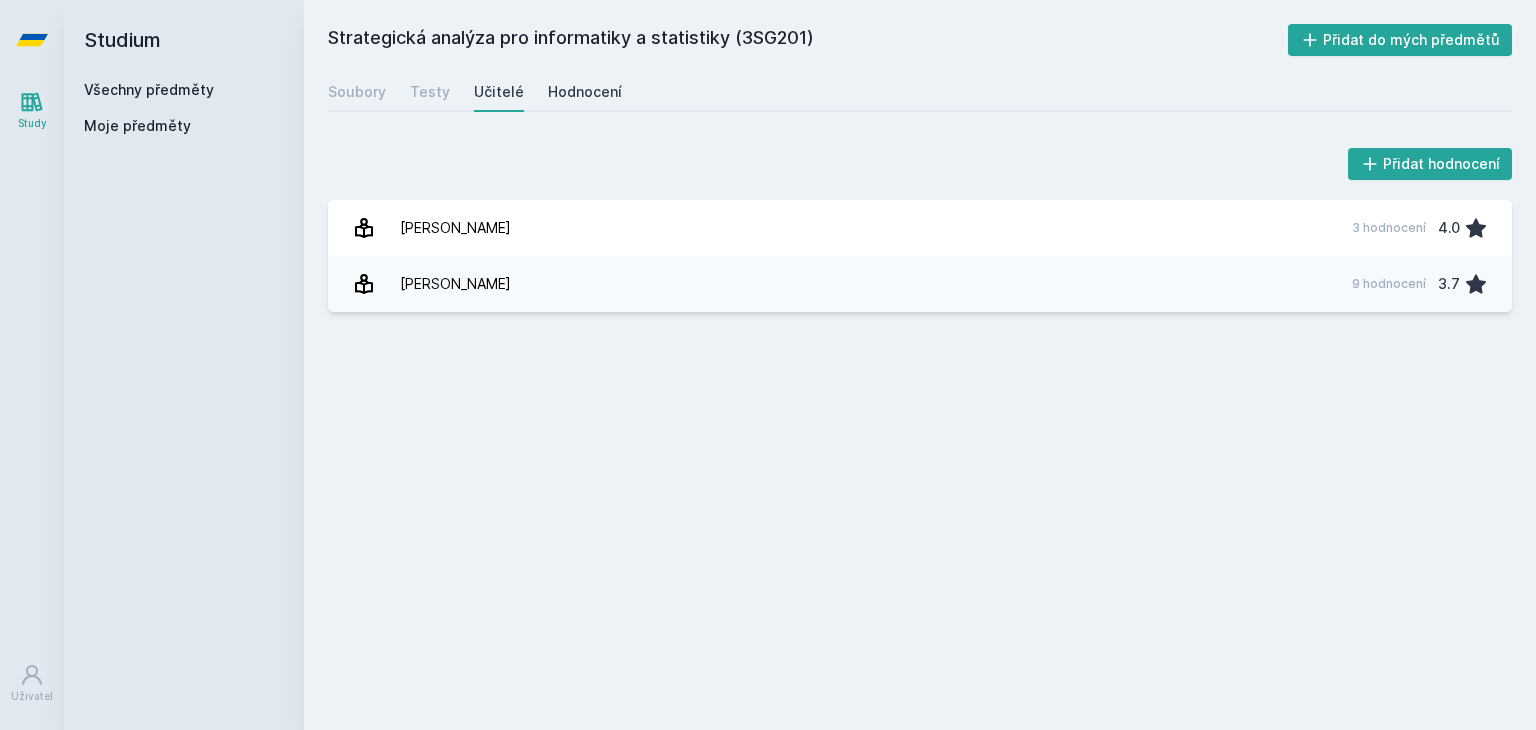 click on "Hodnocení" at bounding box center (585, 92) 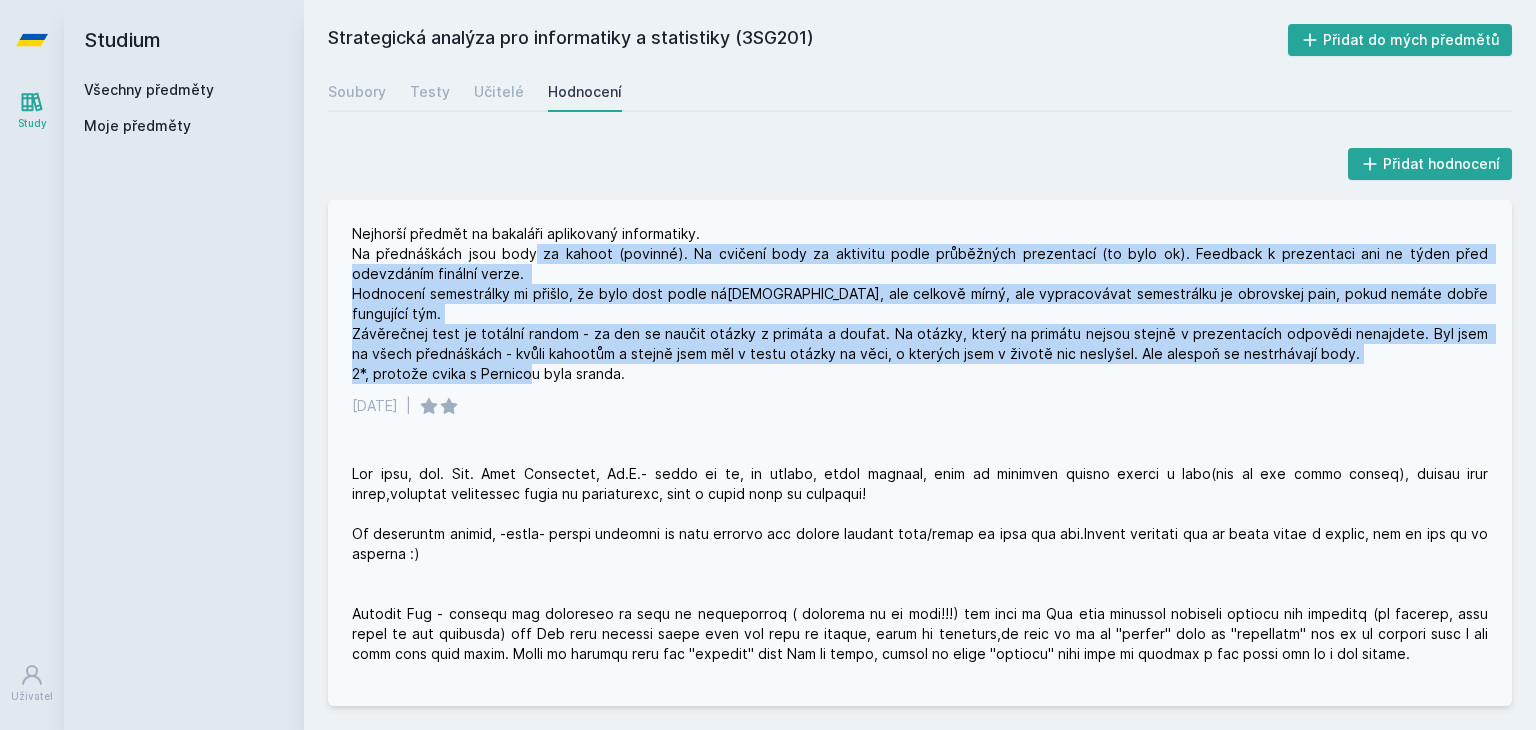 drag, startPoint x: 536, startPoint y: 258, endPoint x: 712, endPoint y: 356, distance: 201.44478 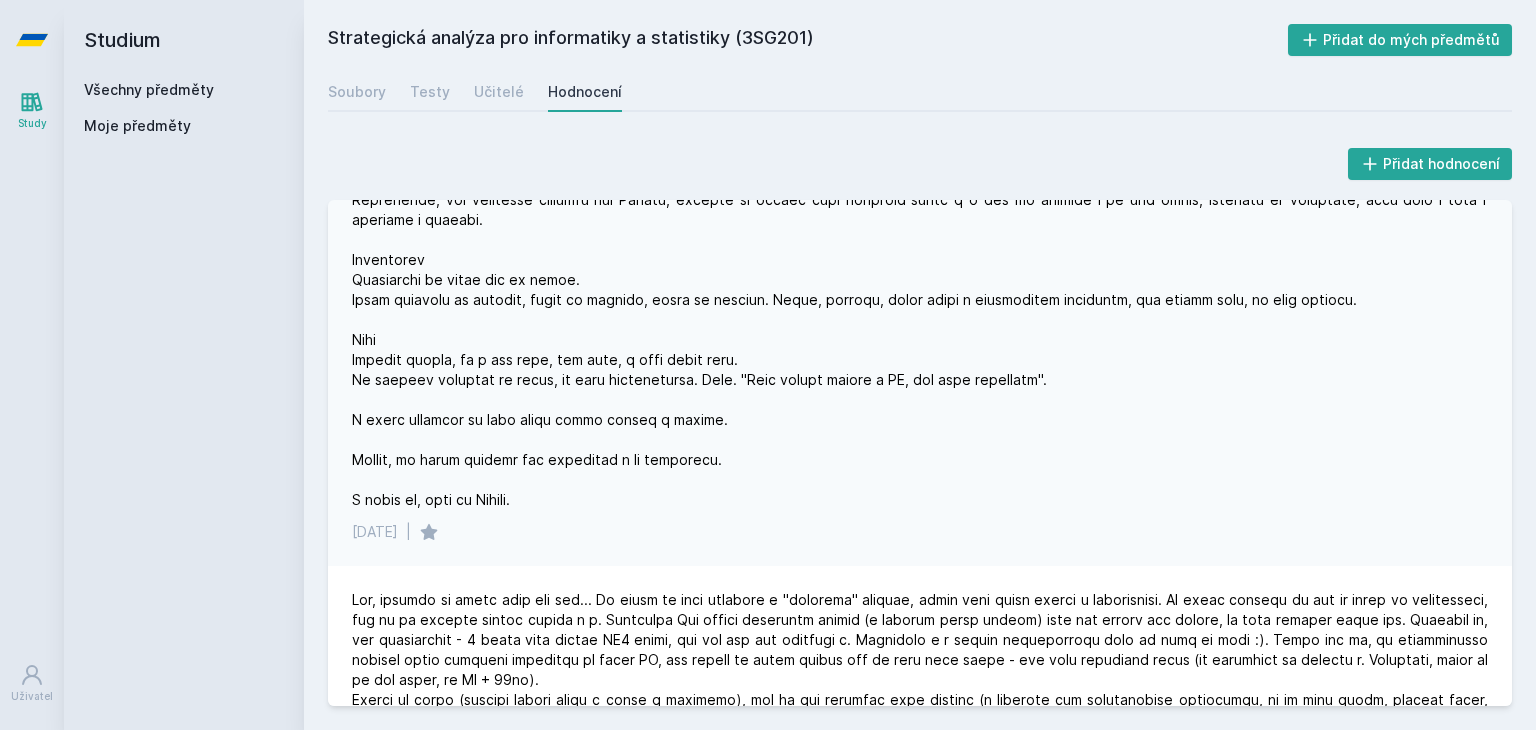 scroll, scrollTop: 2296, scrollLeft: 0, axis: vertical 